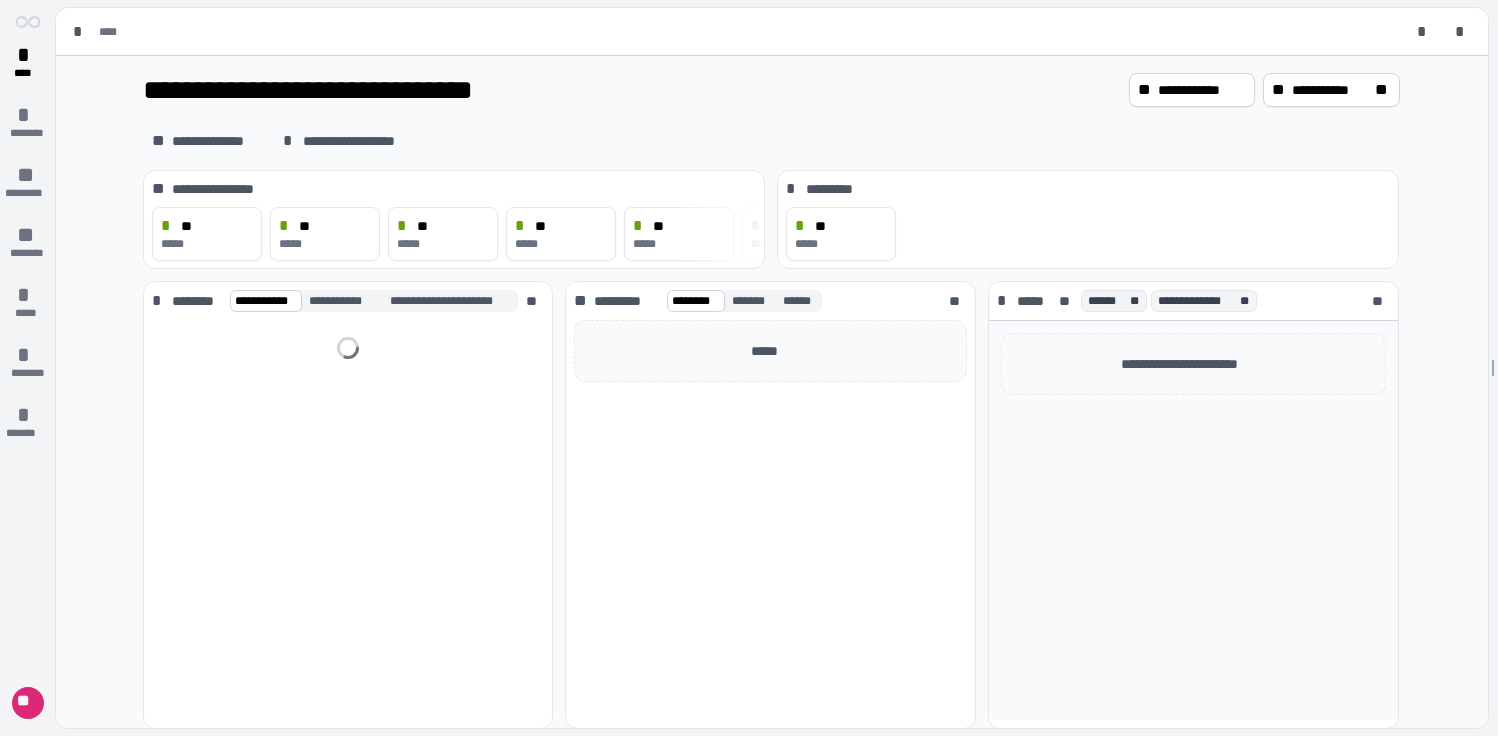 scroll, scrollTop: 0, scrollLeft: 0, axis: both 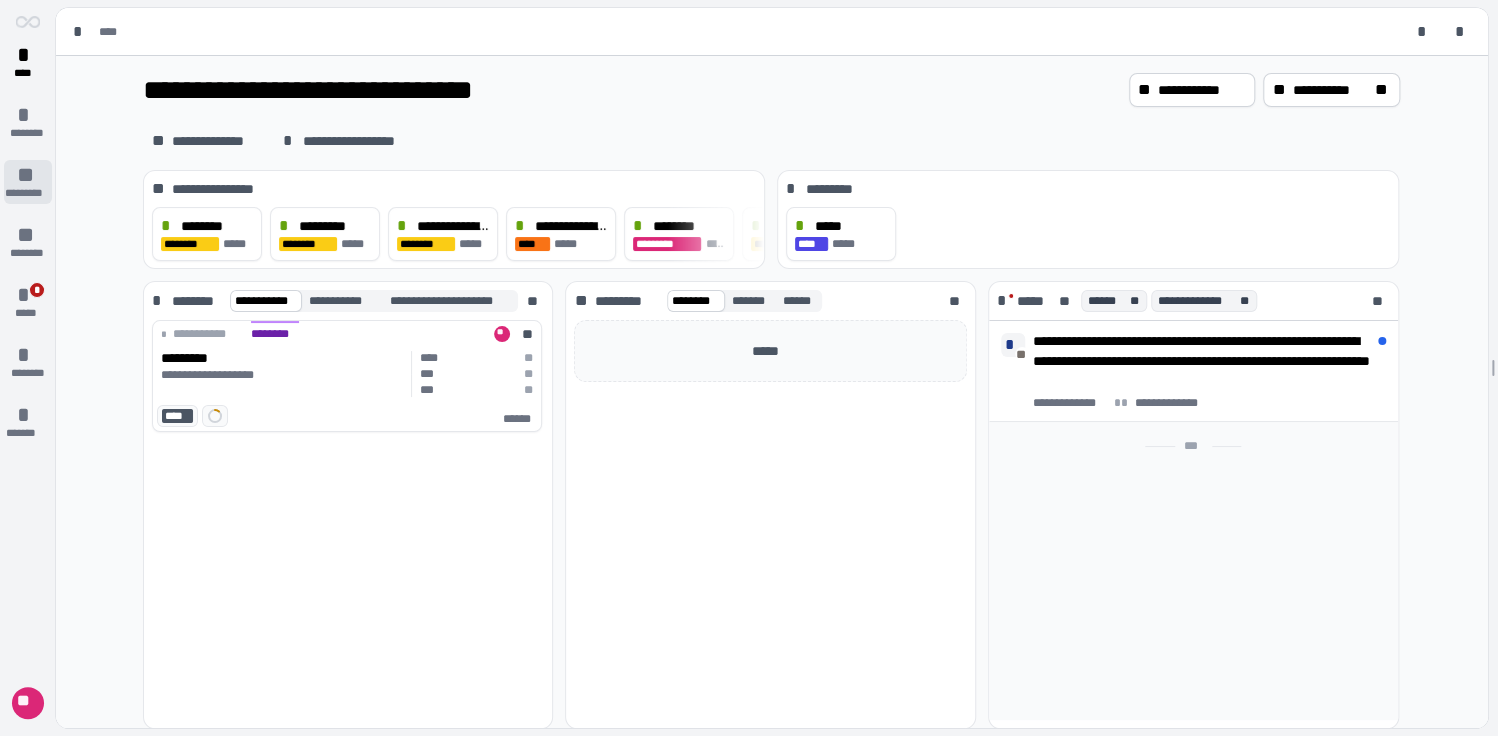 click on "**" at bounding box center [28, 175] 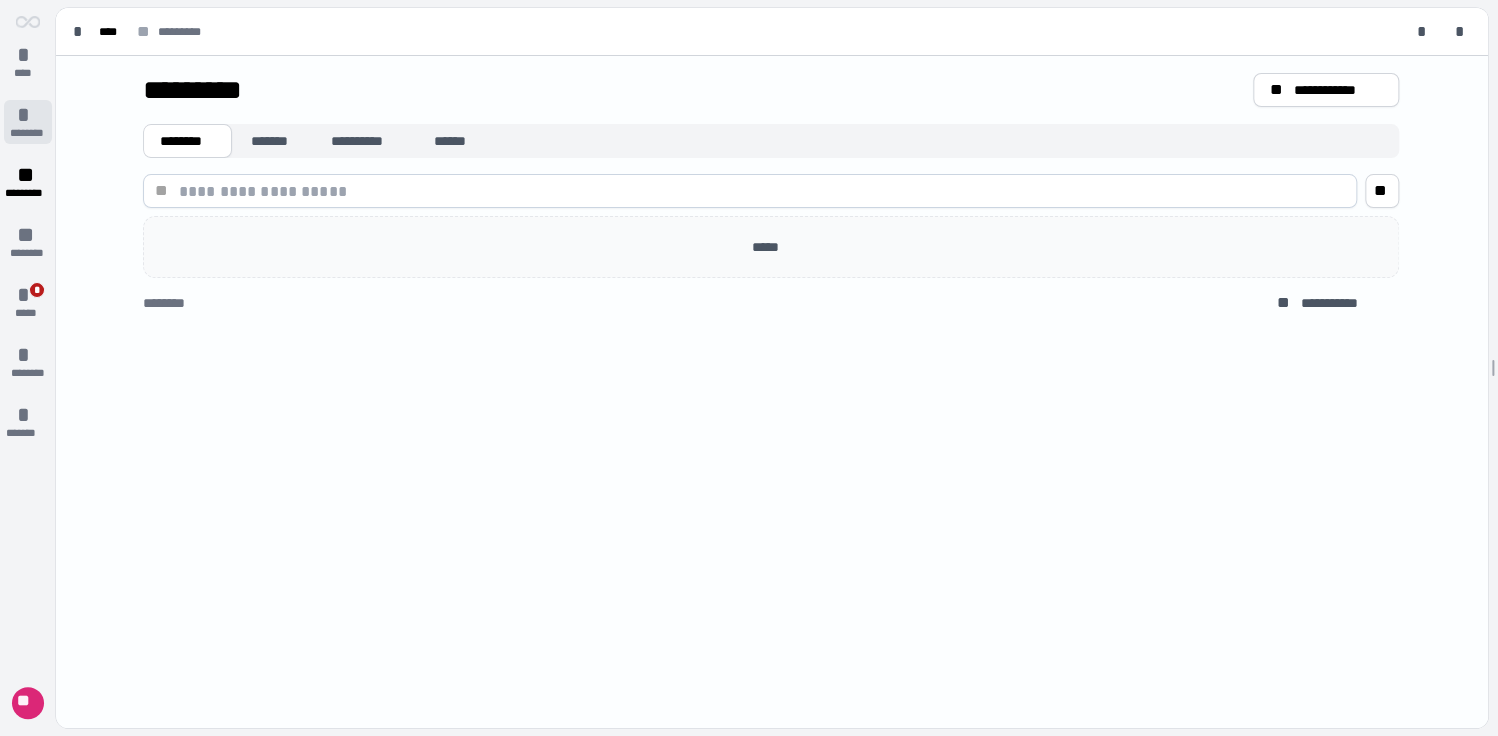 click on "*" at bounding box center [28, 115] 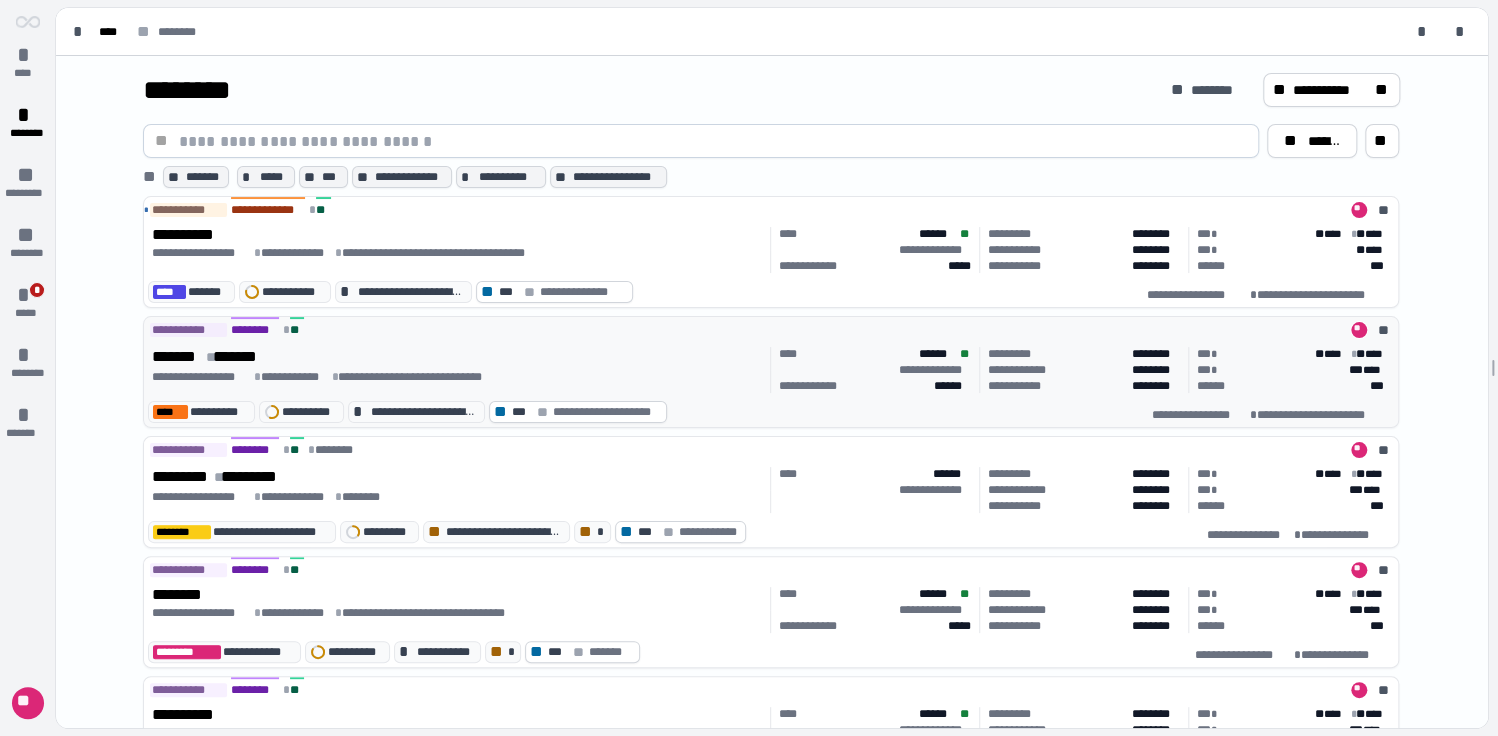 click on "[STREET] [CITY] [STATE] [ZIP]" at bounding box center [457, 370] 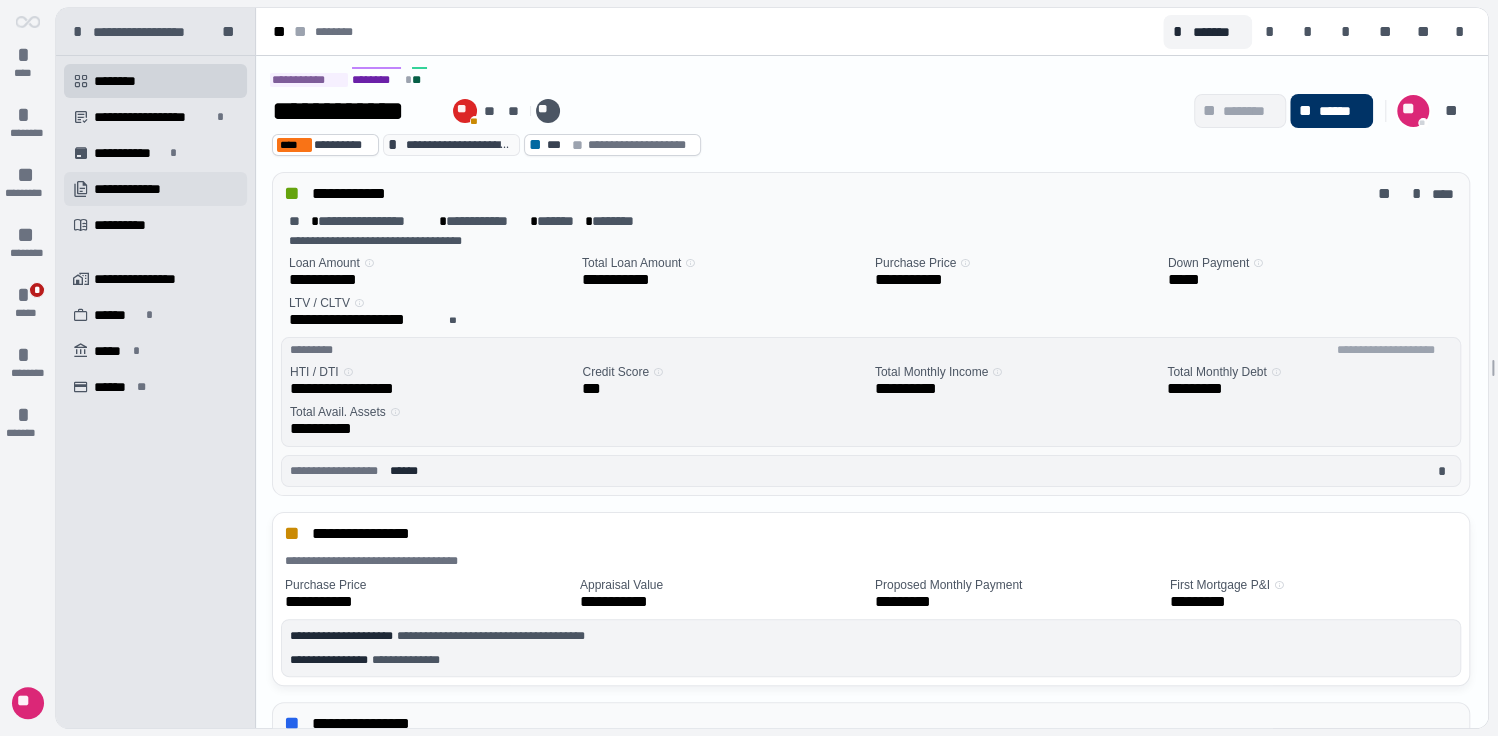 click on "**********" at bounding box center [139, 189] 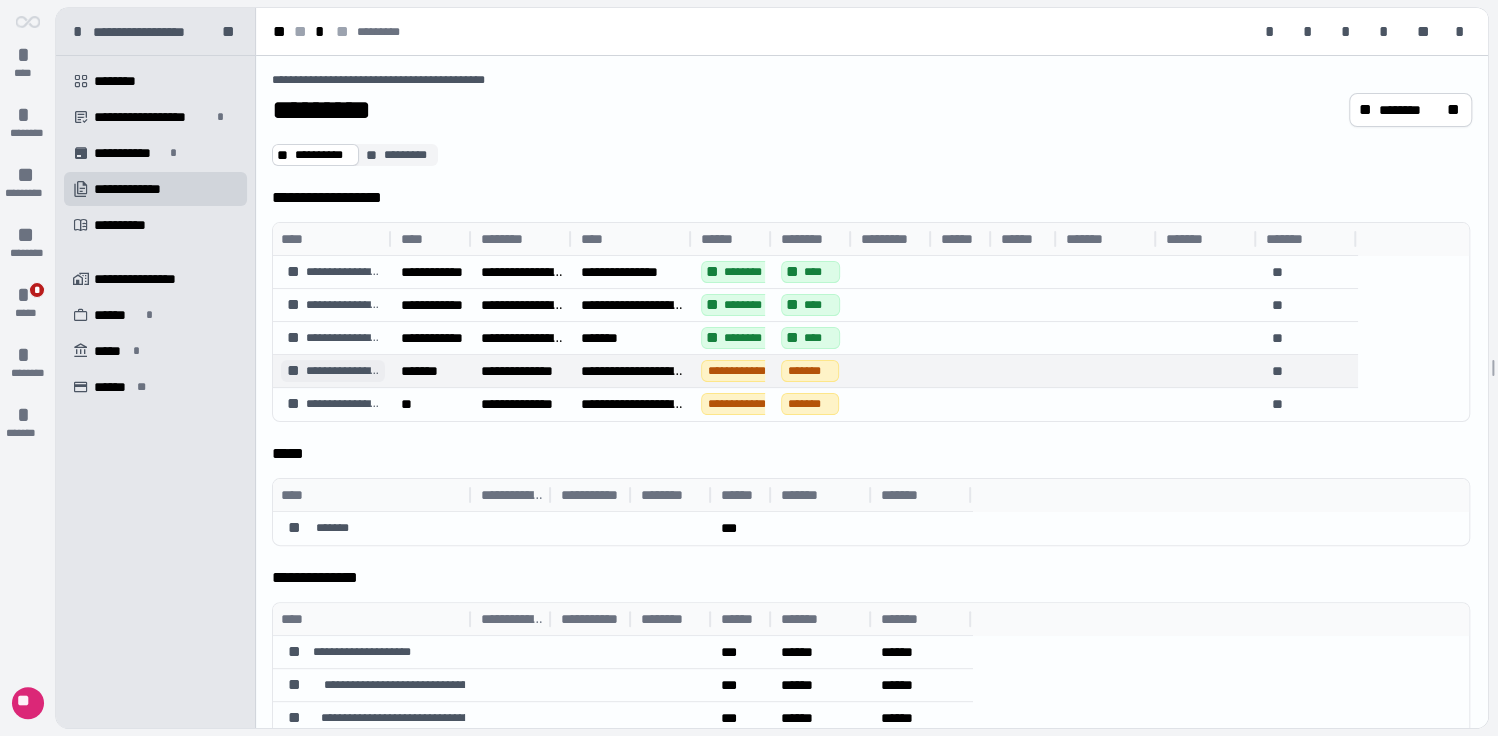 click on "**********" at bounding box center (343, 371) 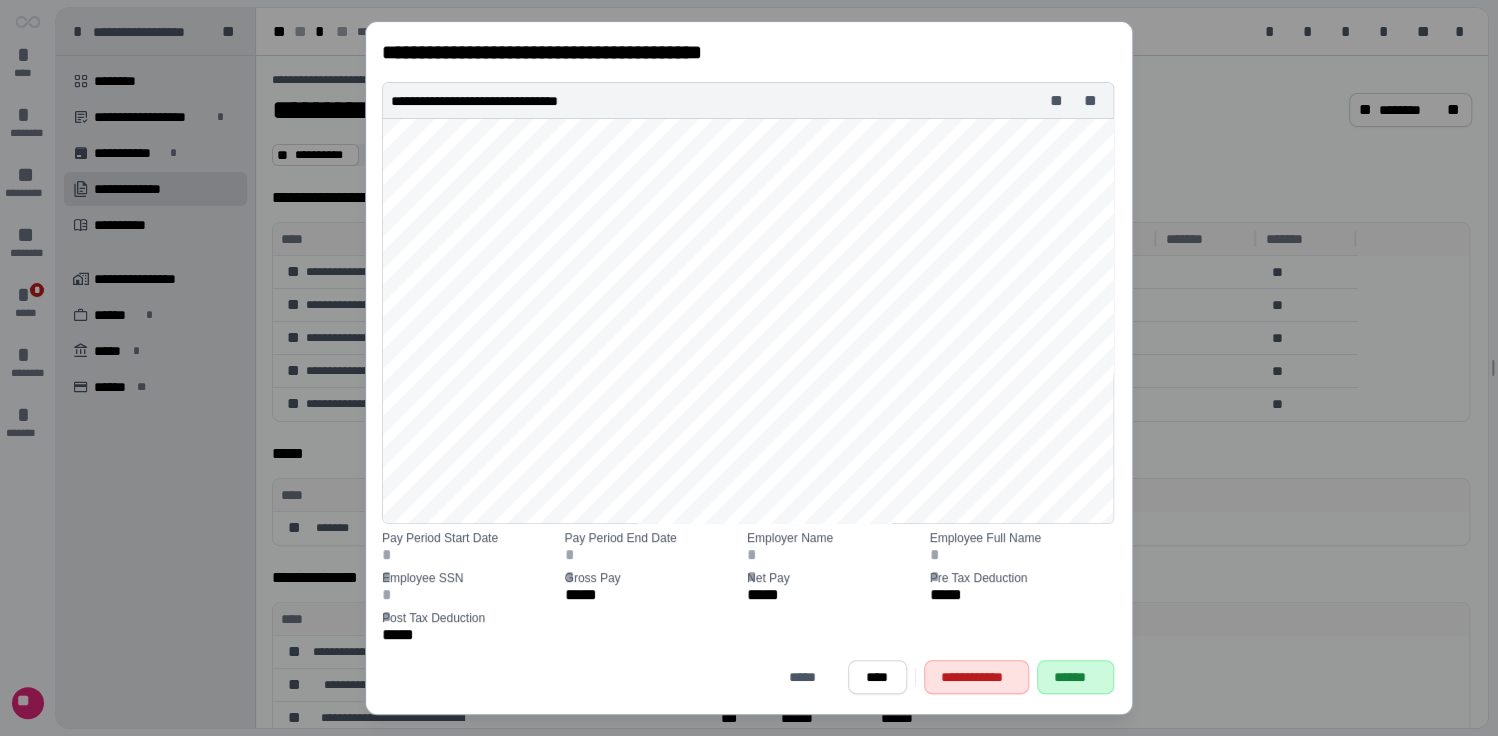 click on "******" at bounding box center [1075, 677] 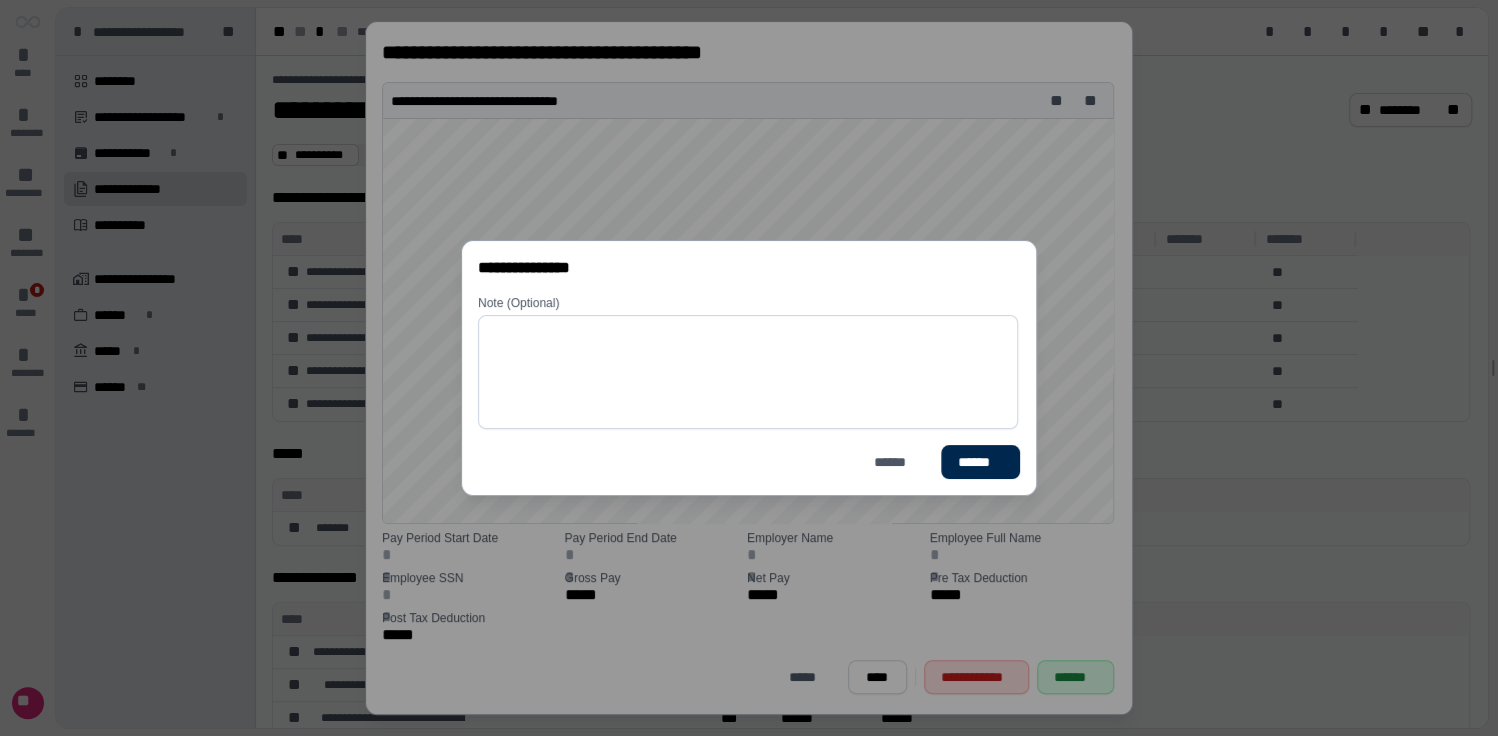 click on "******" at bounding box center [979, 462] 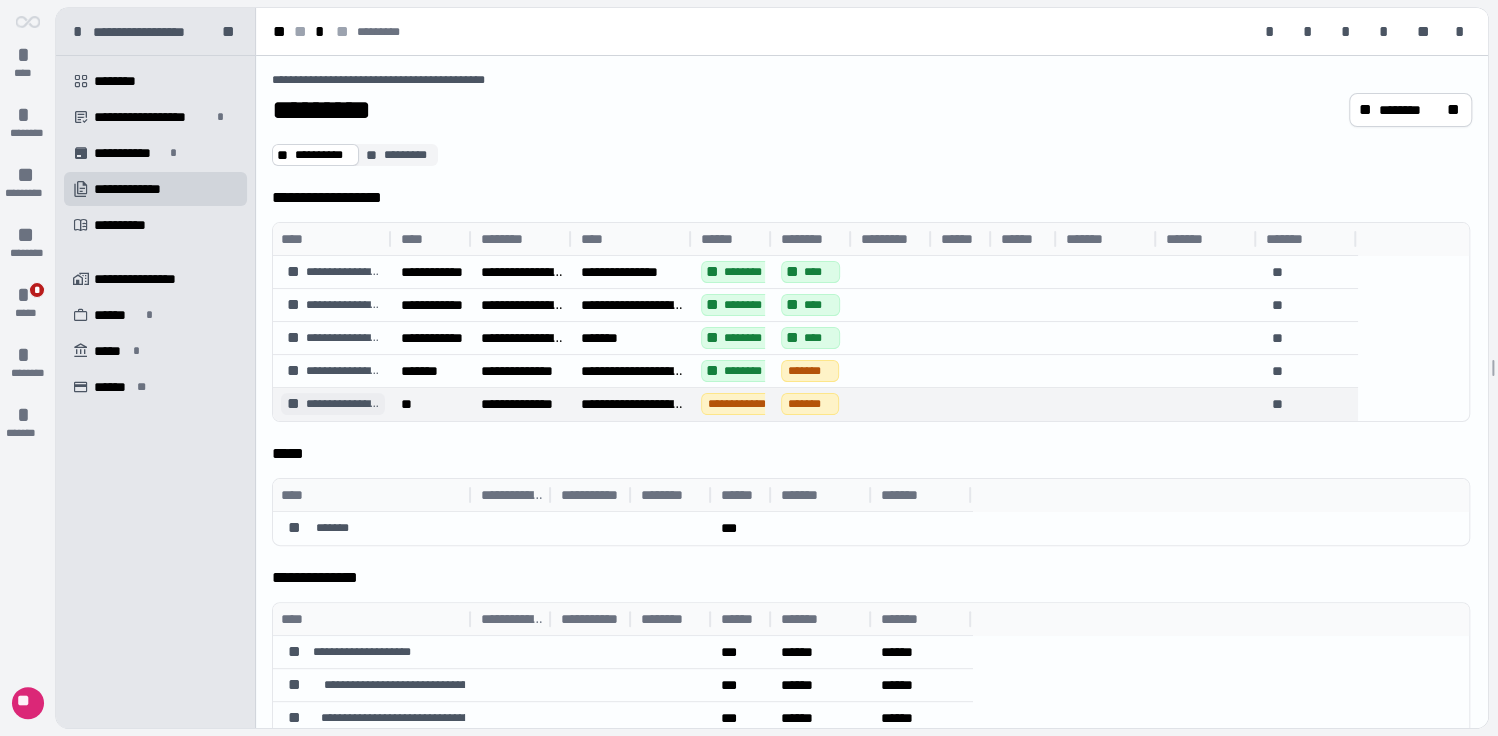 click on "**********" at bounding box center [343, 404] 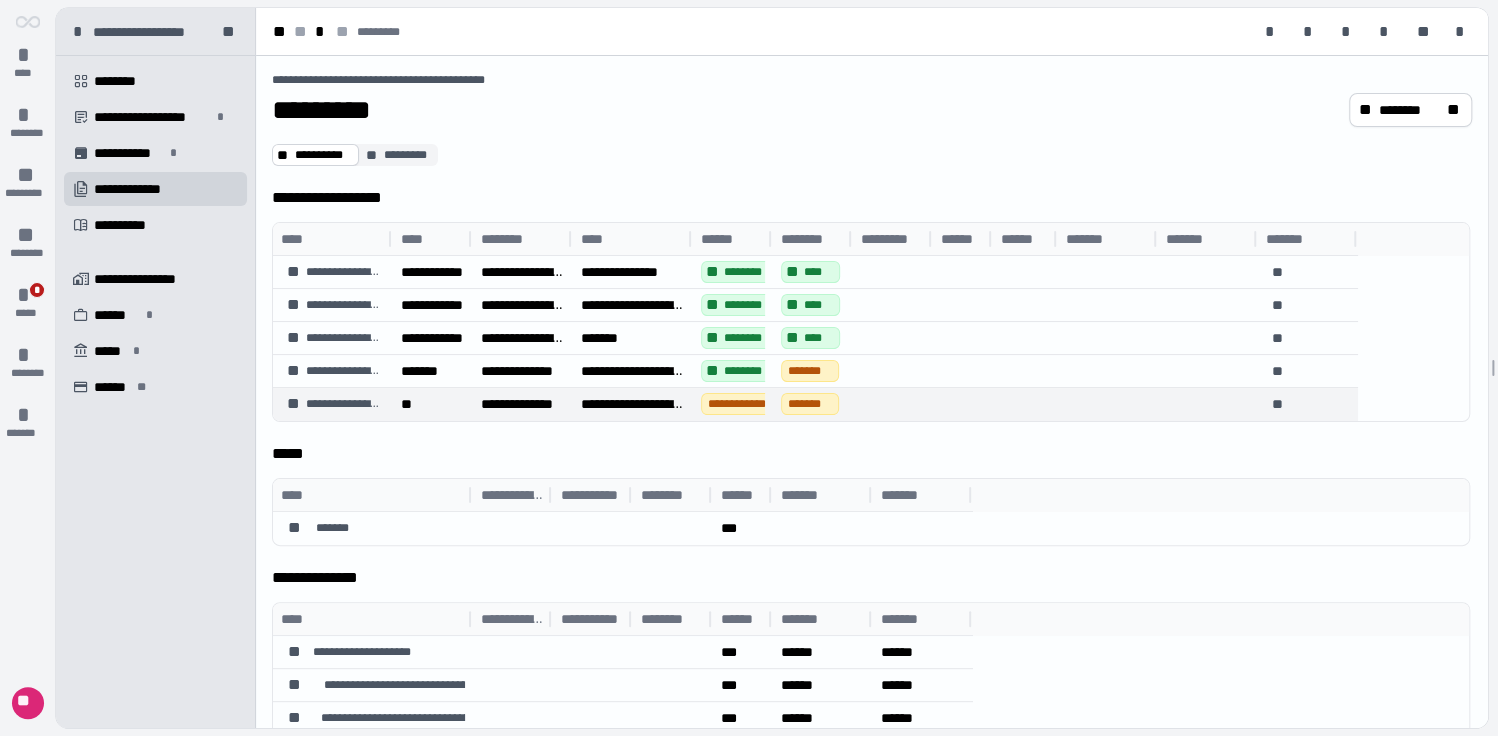 click on "**********" at bounding box center (745, 404) 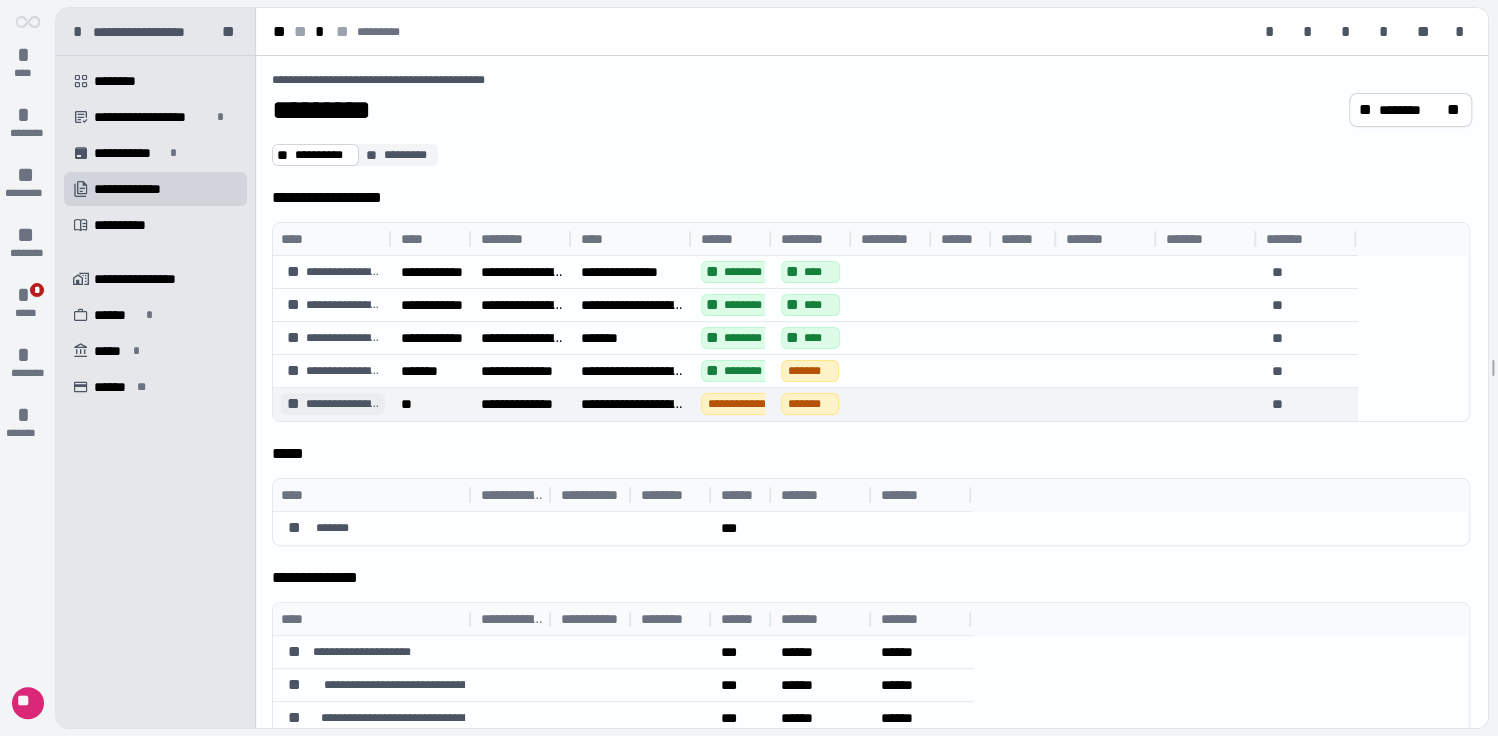 click on "**" at bounding box center (294, 404) 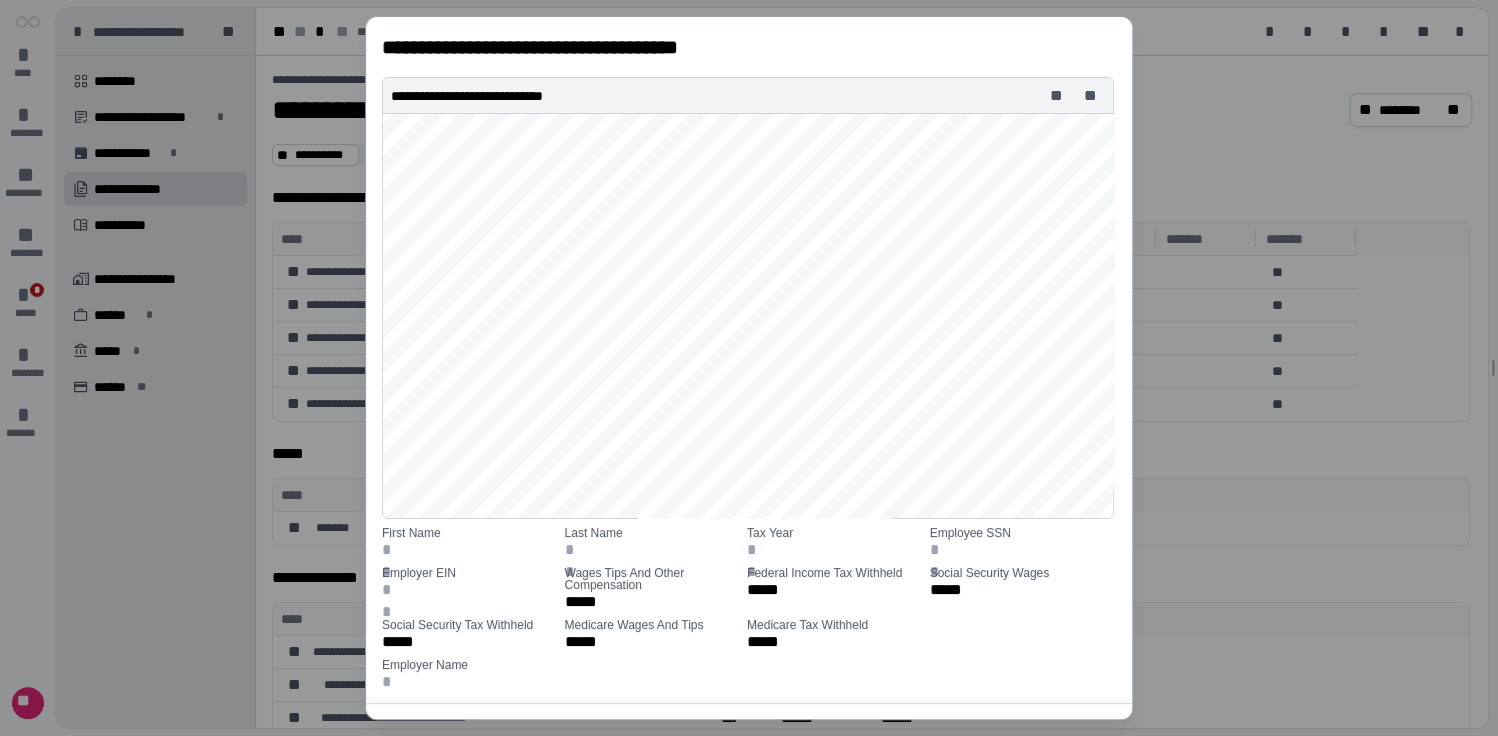 scroll, scrollTop: 552, scrollLeft: 0, axis: vertical 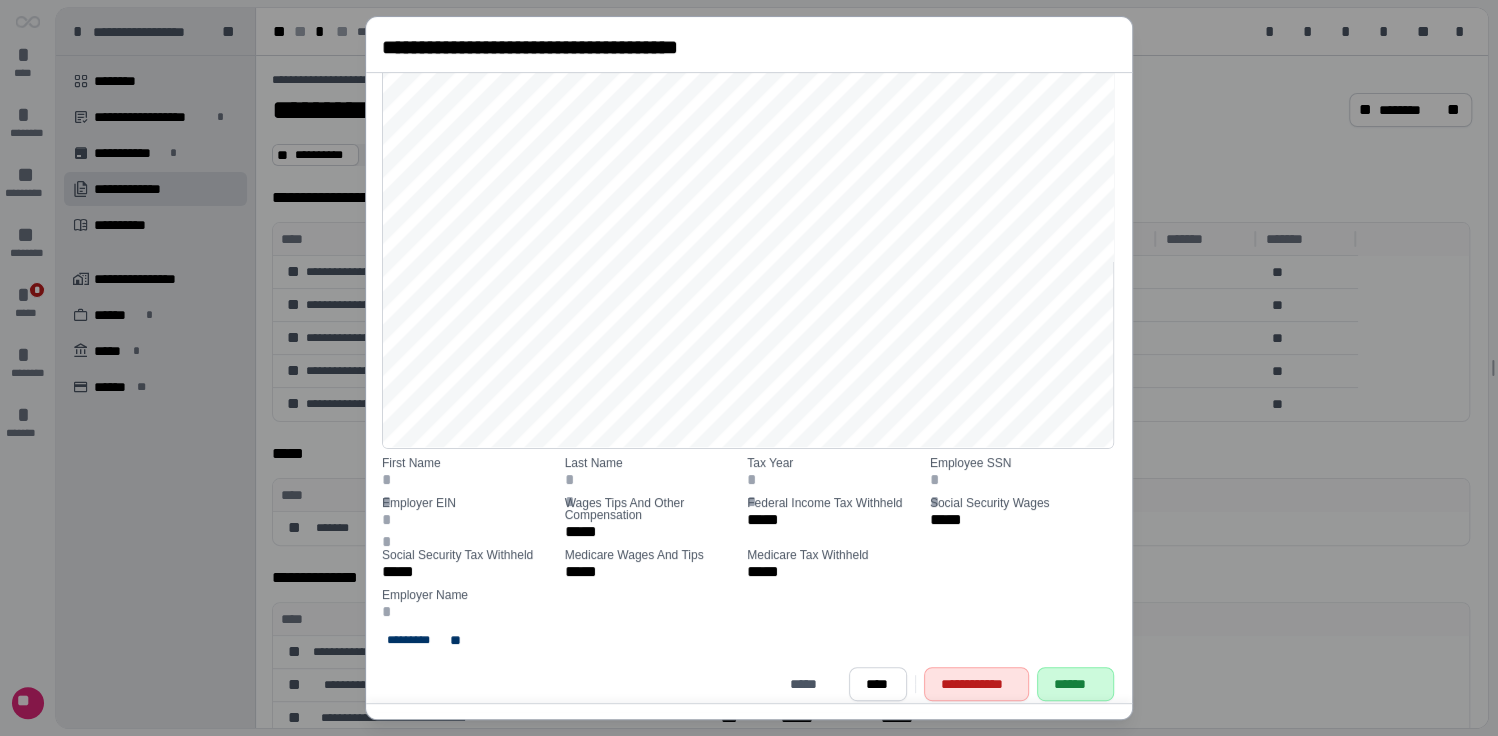 click on "******" at bounding box center (1076, 684) 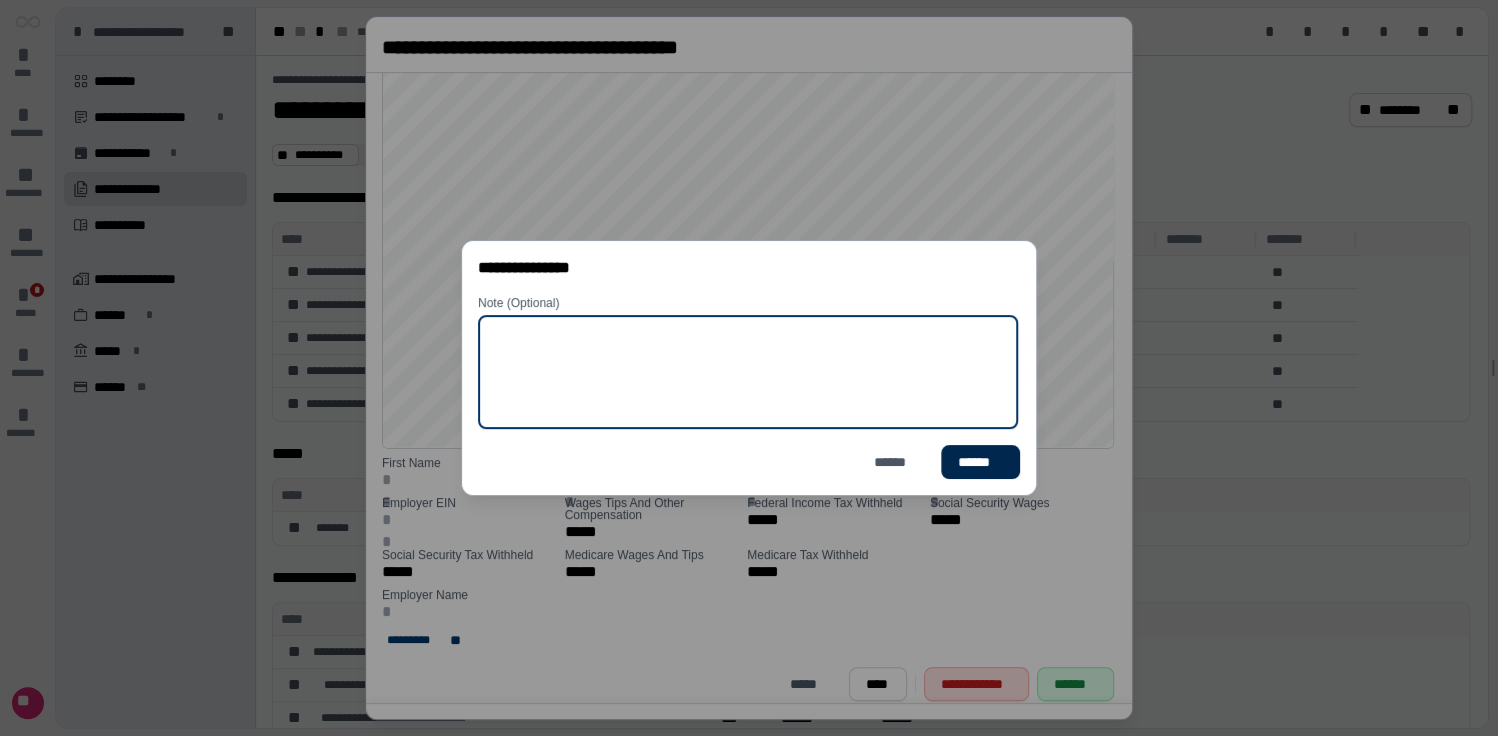 click on "******" at bounding box center (979, 462) 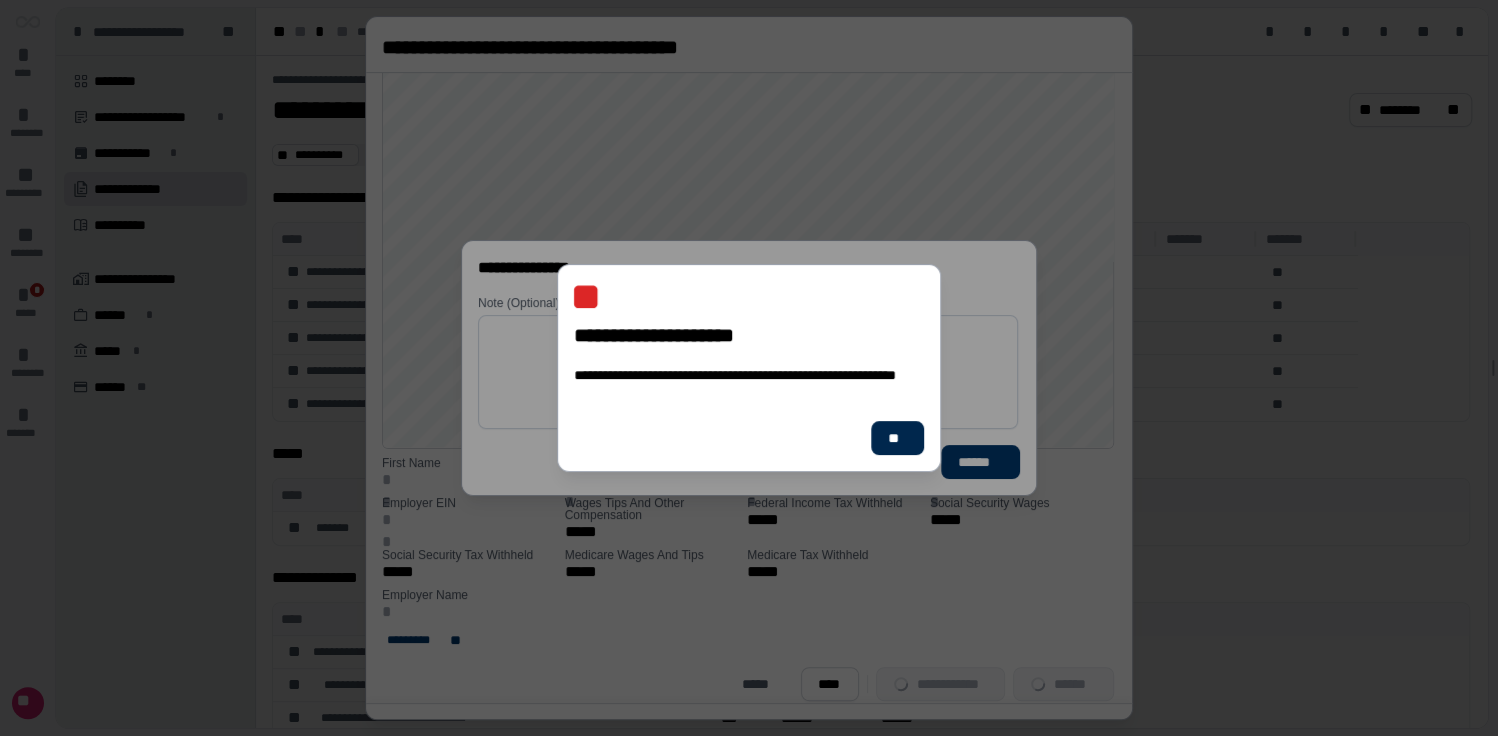 click on "**" at bounding box center (897, 438) 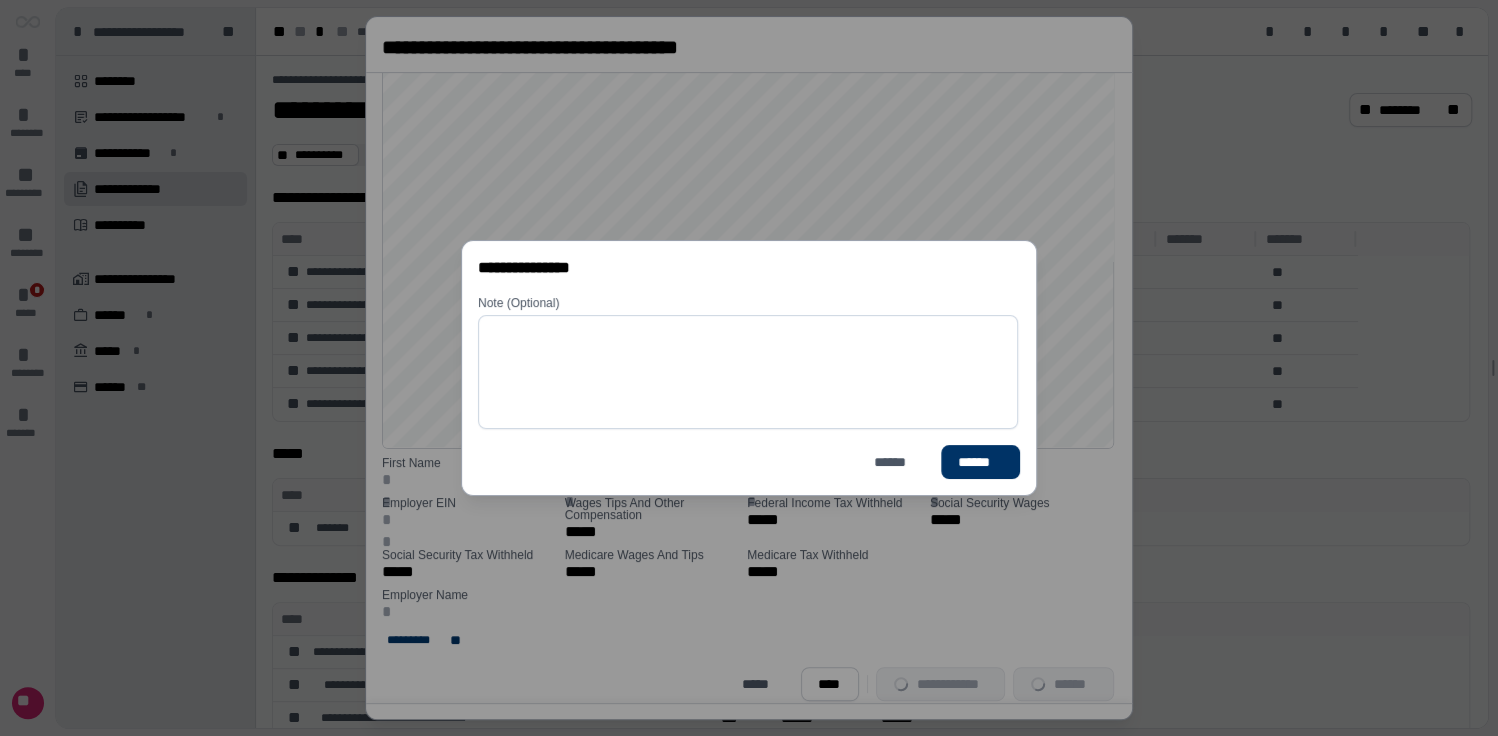 click on "******" at bounding box center [979, 462] 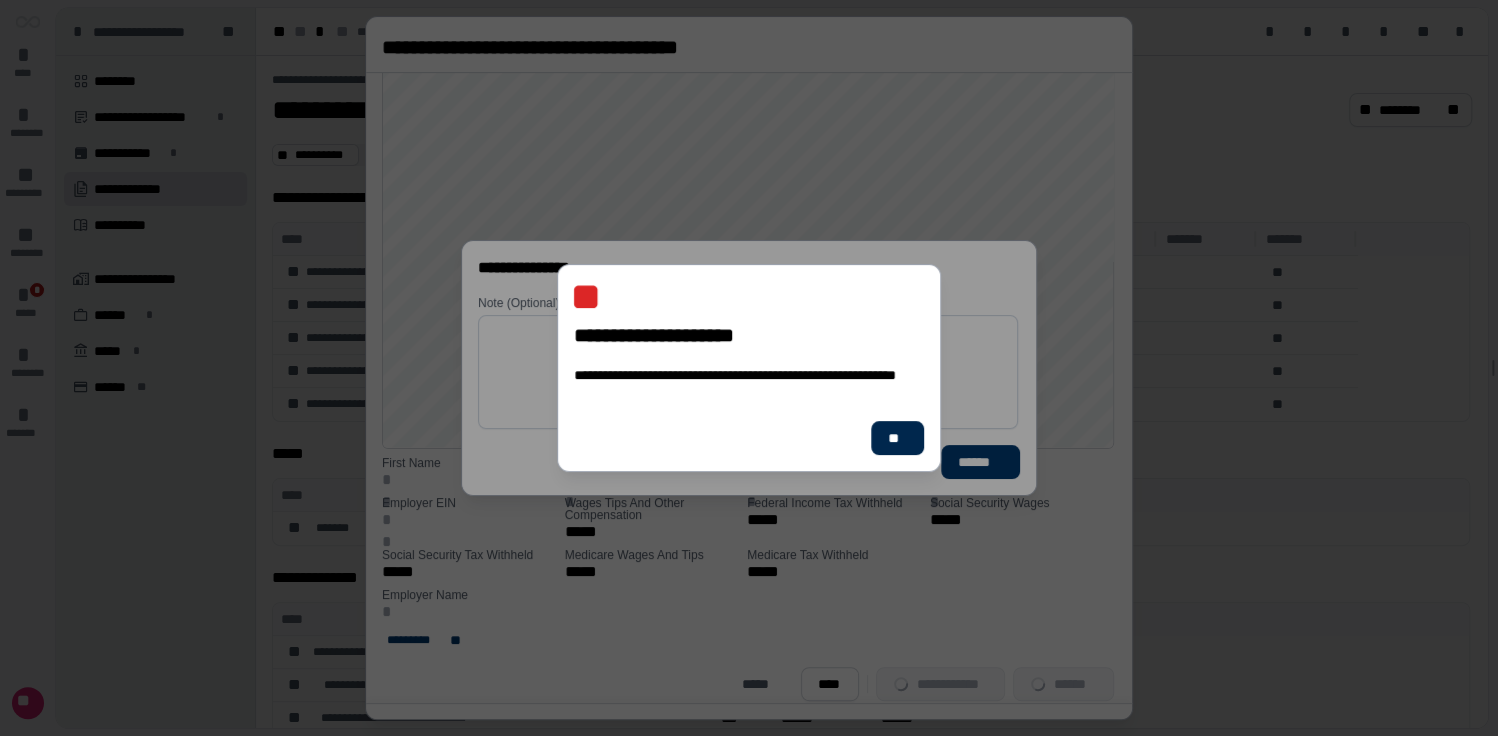 click on "**" at bounding box center (897, 438) 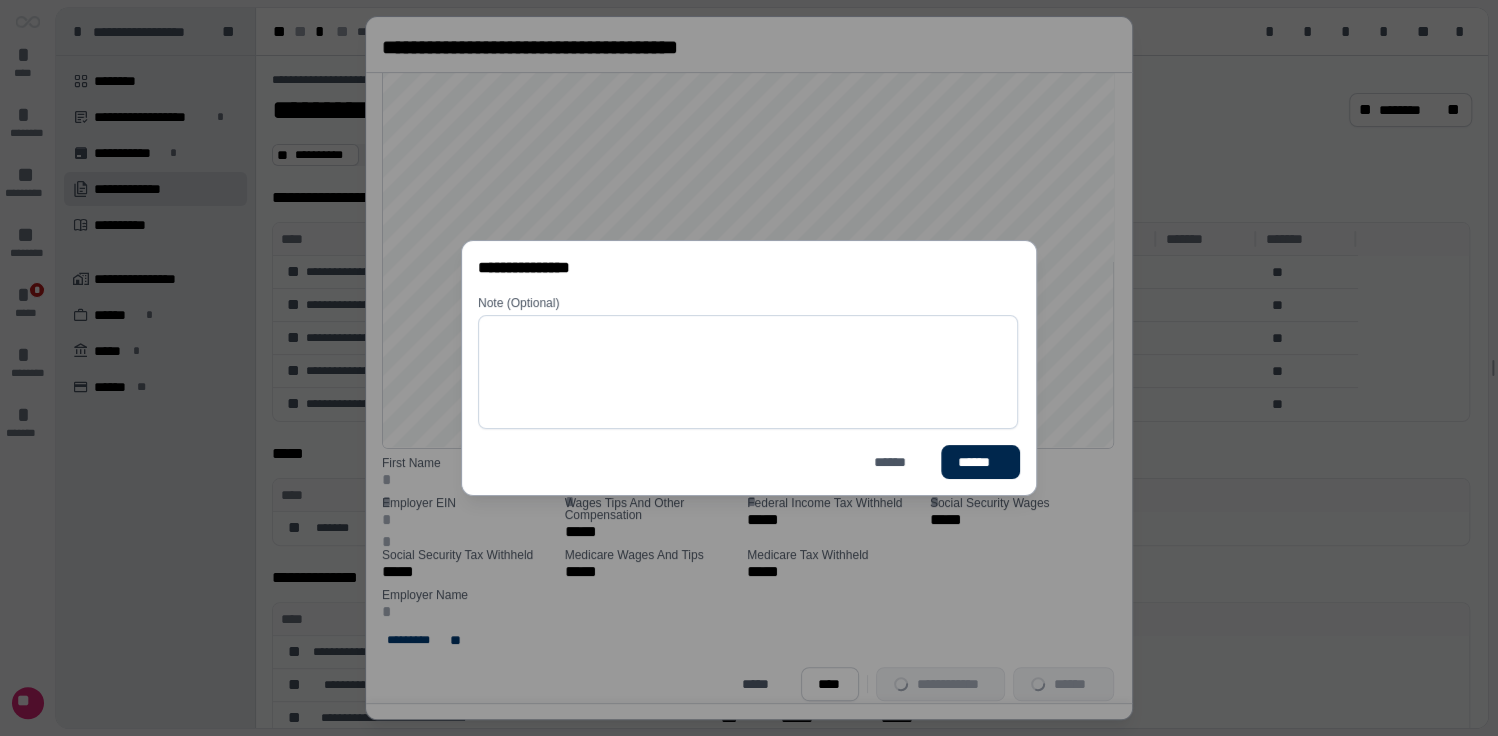 click on "******" at bounding box center (979, 462) 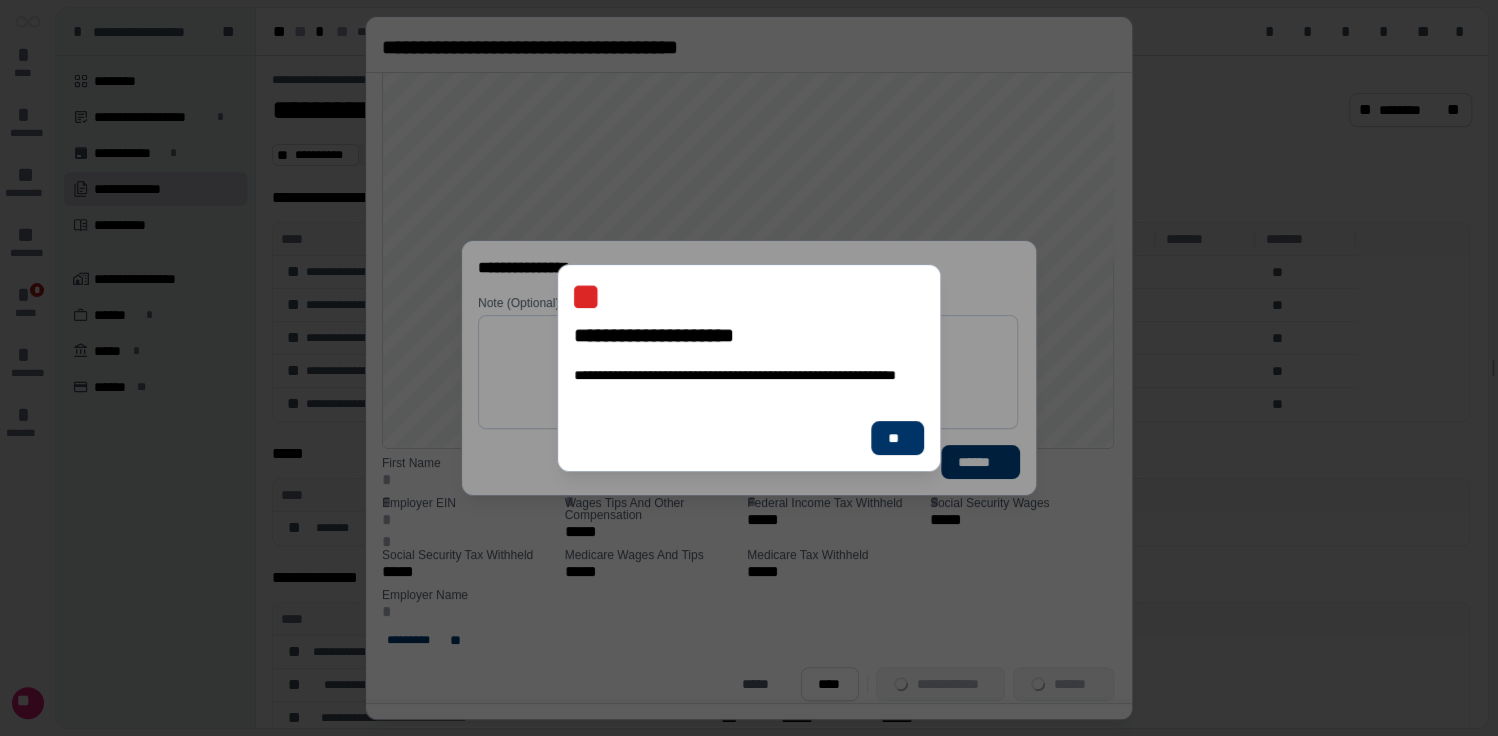 click on "[FIRST] [LAST]" at bounding box center (749, 368) 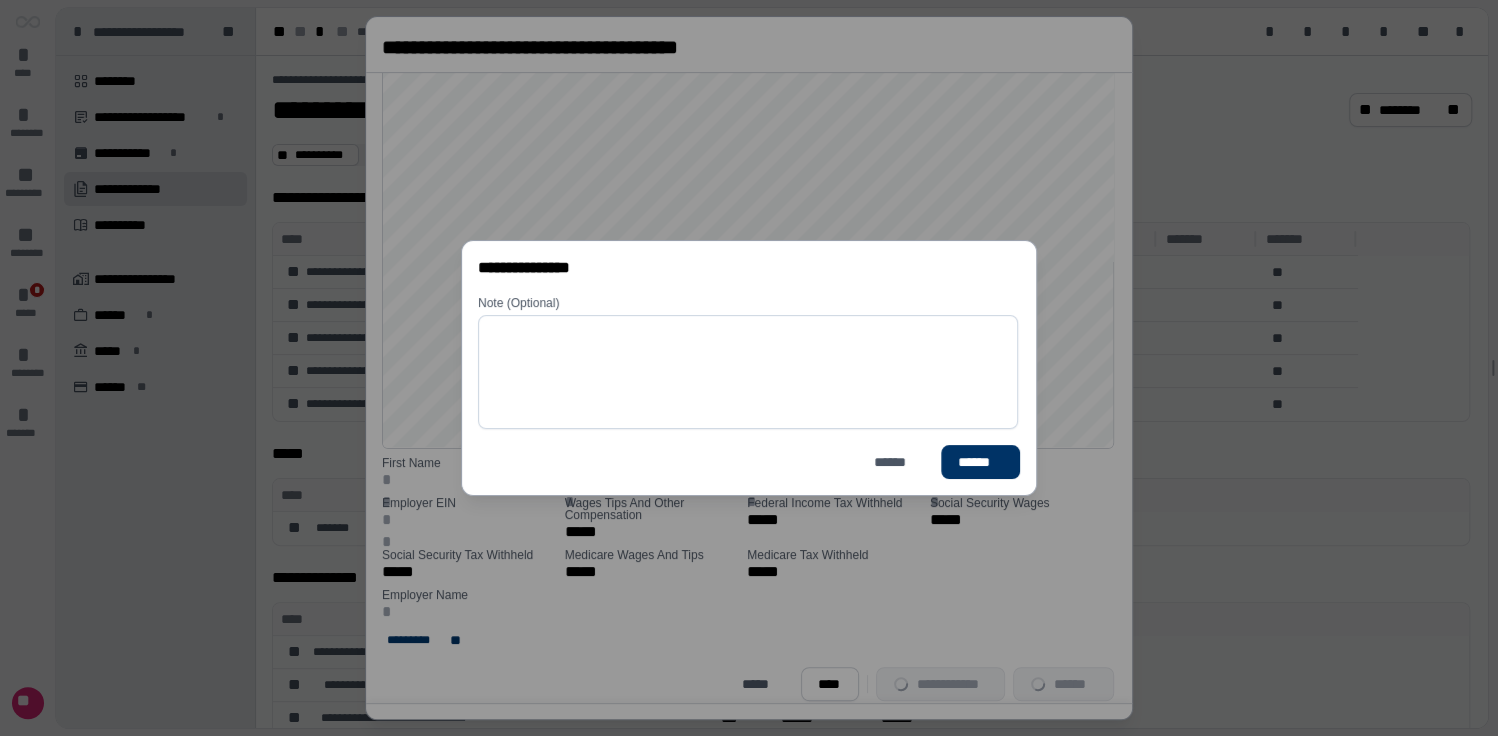 click on "[NOTE] [FIRST] [LAST]" at bounding box center [749, 368] 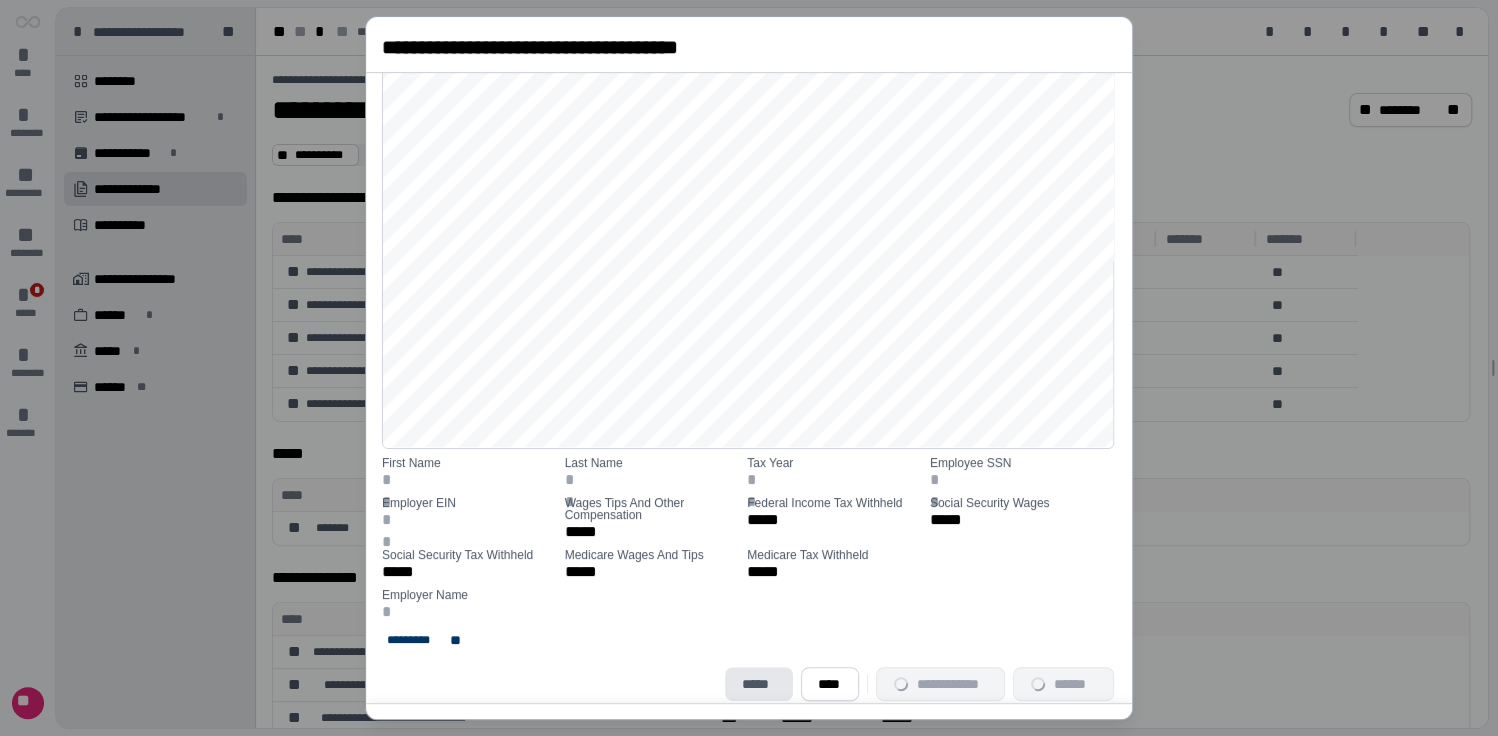 click on "*****" at bounding box center [758, 684] 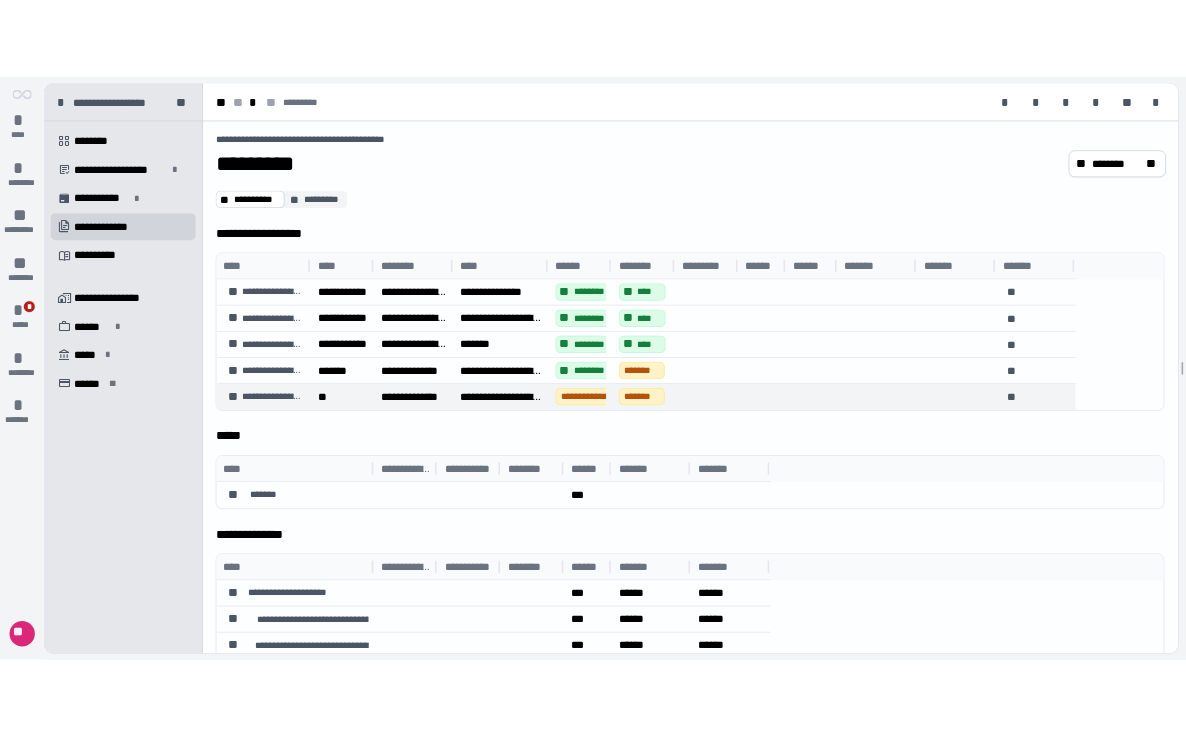 scroll, scrollTop: 80, scrollLeft: 0, axis: vertical 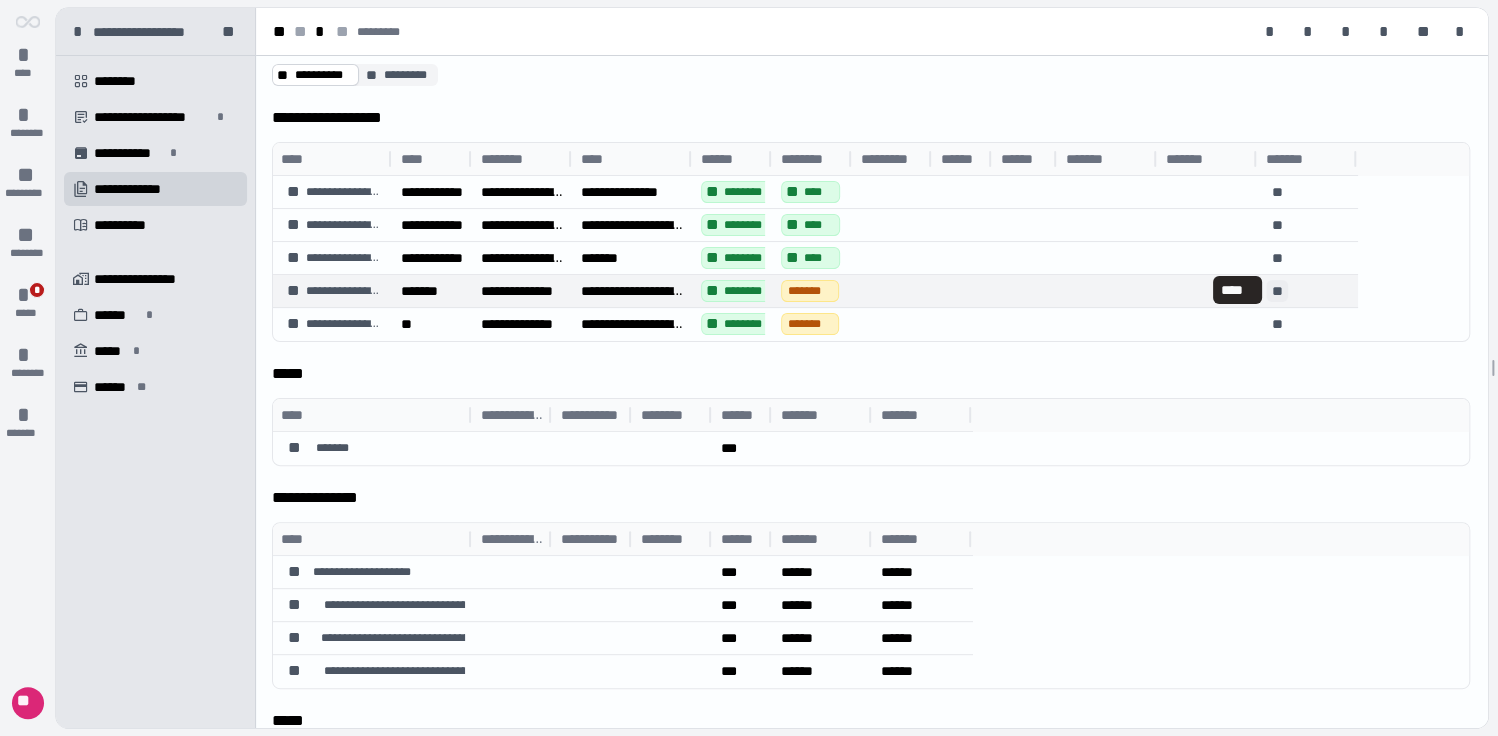 click on "**" at bounding box center (1277, 291) 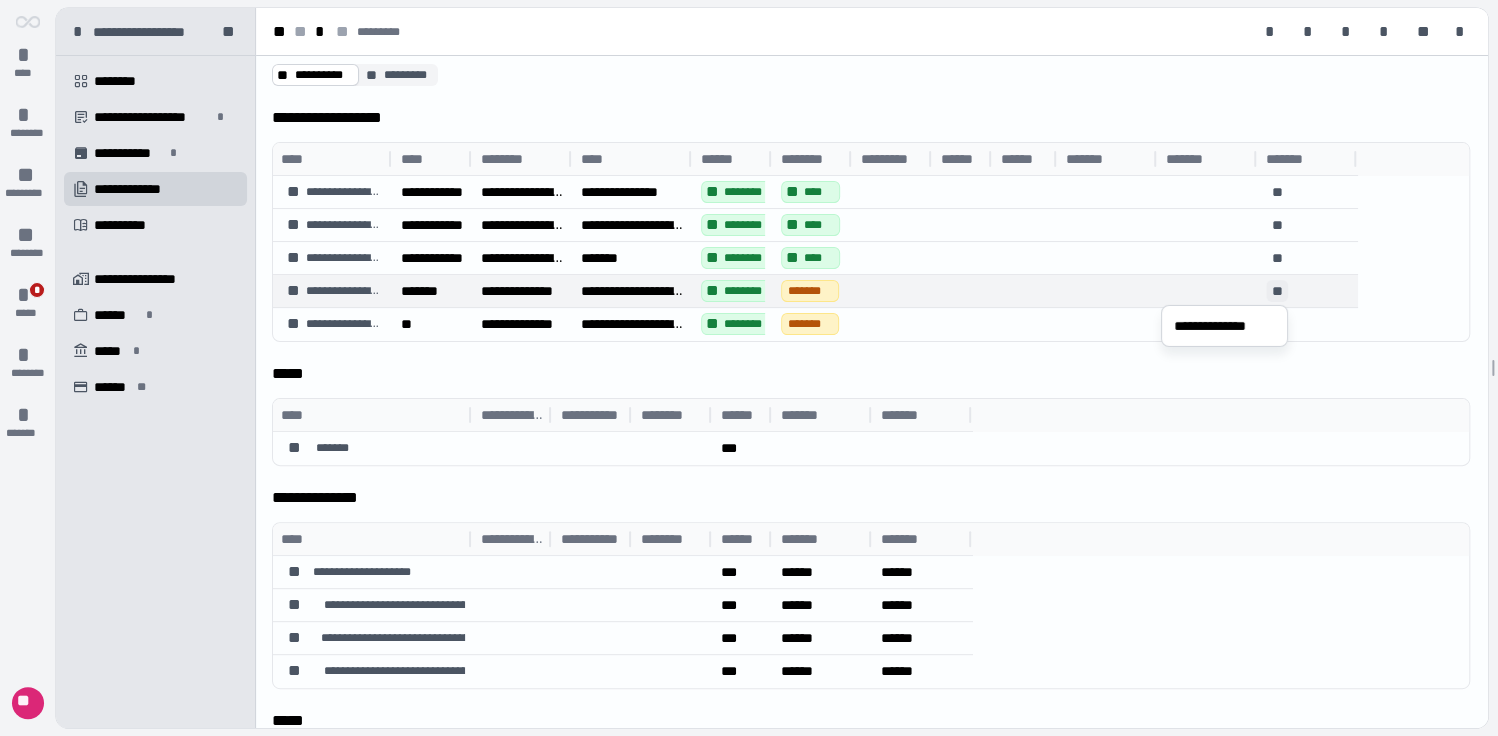 click on "**" at bounding box center [1277, 291] 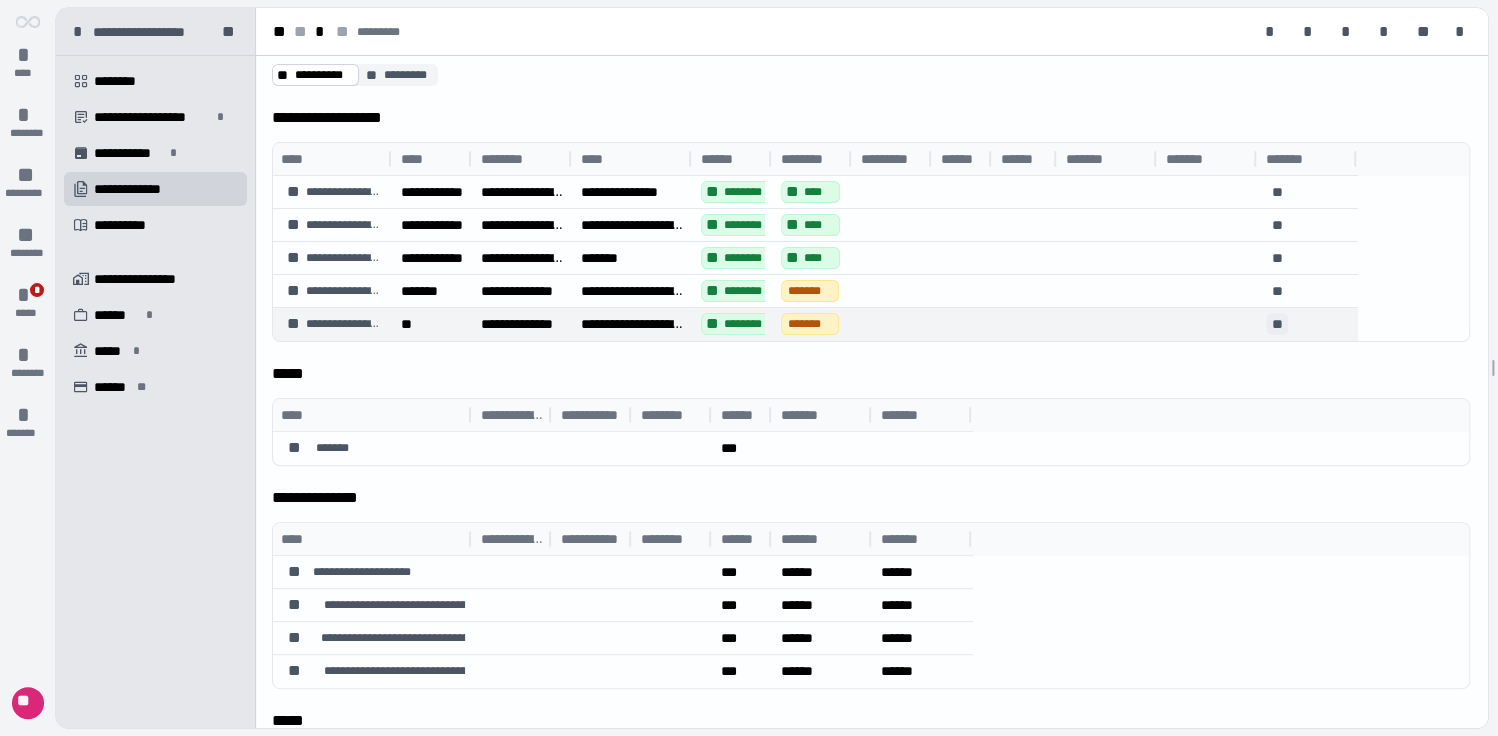 click on "**" at bounding box center [1277, 324] 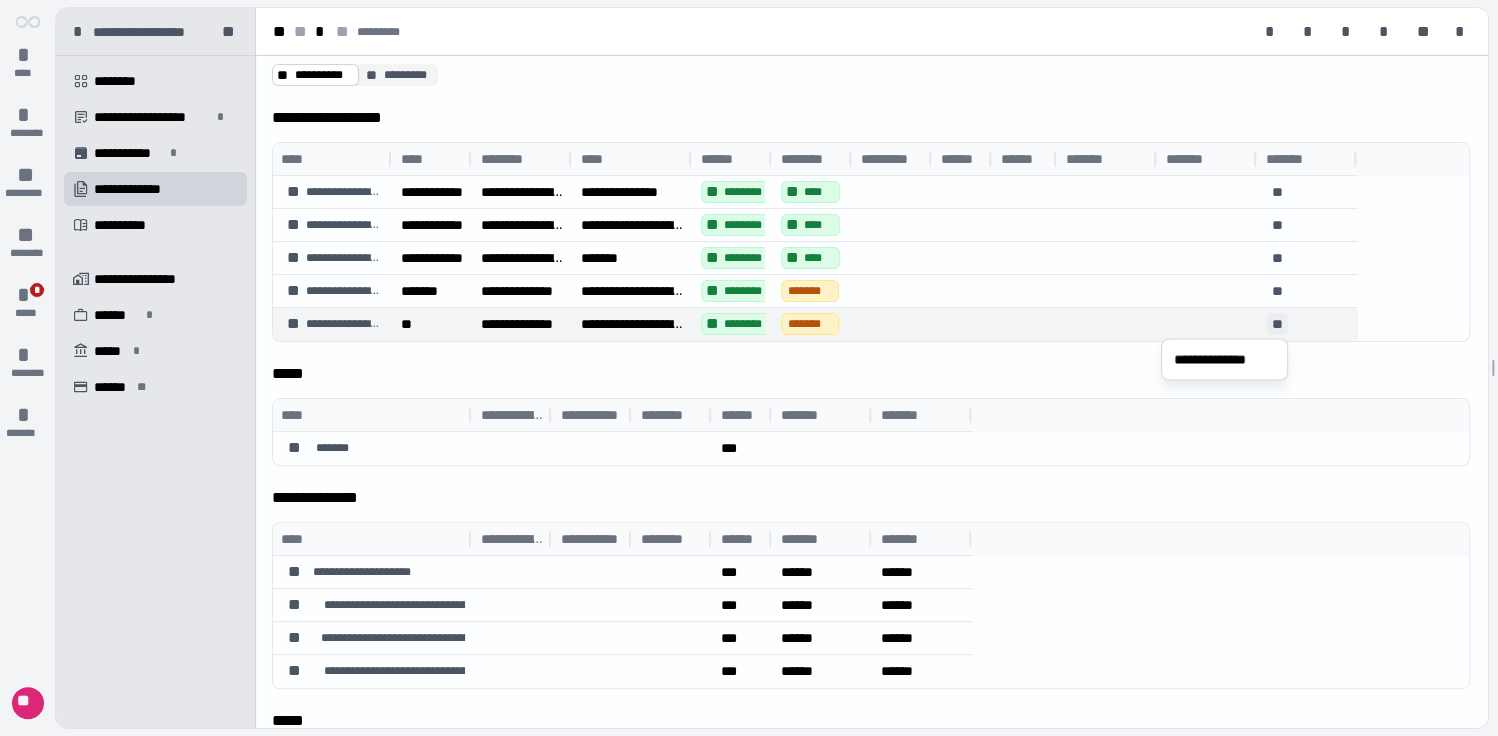 click on "**" at bounding box center (1277, 324) 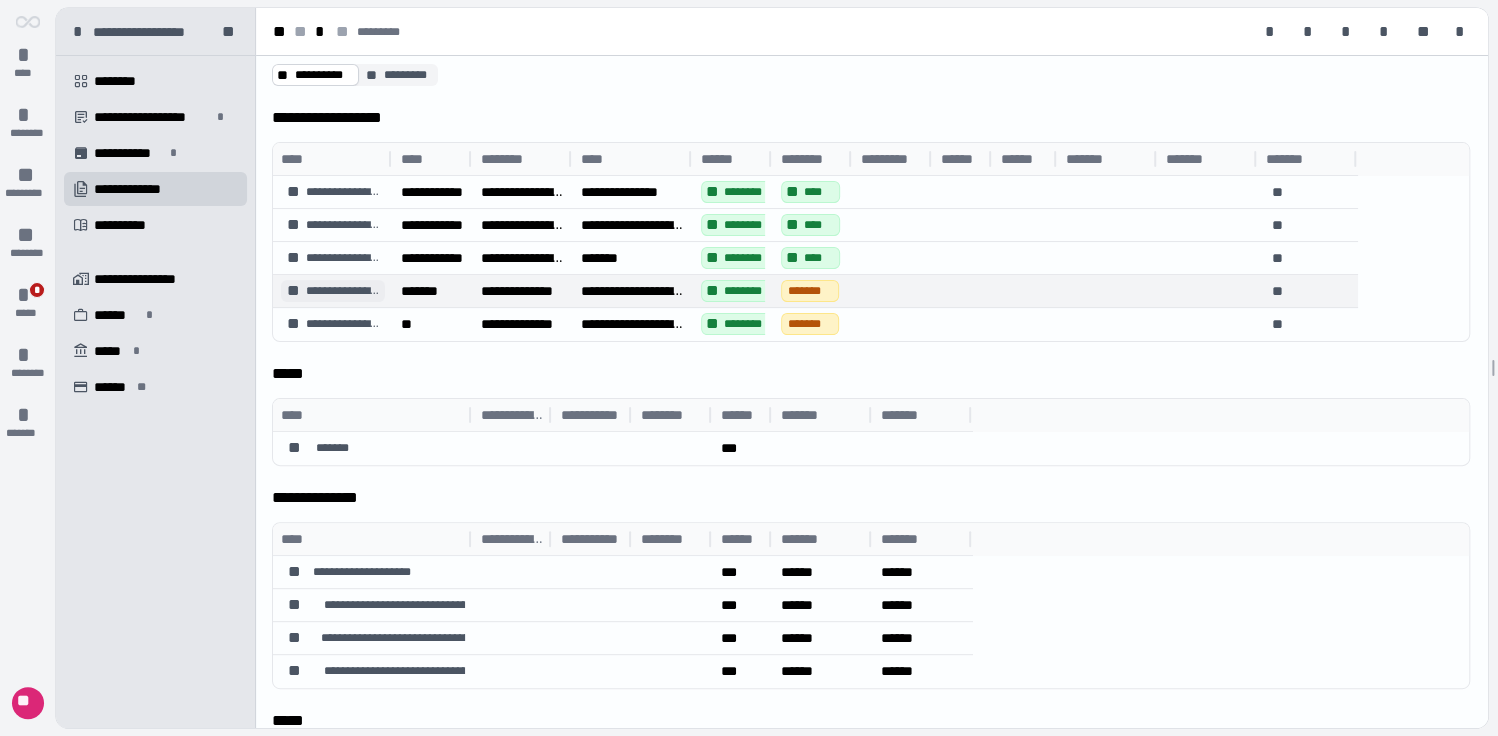 click on "**" at bounding box center [294, 291] 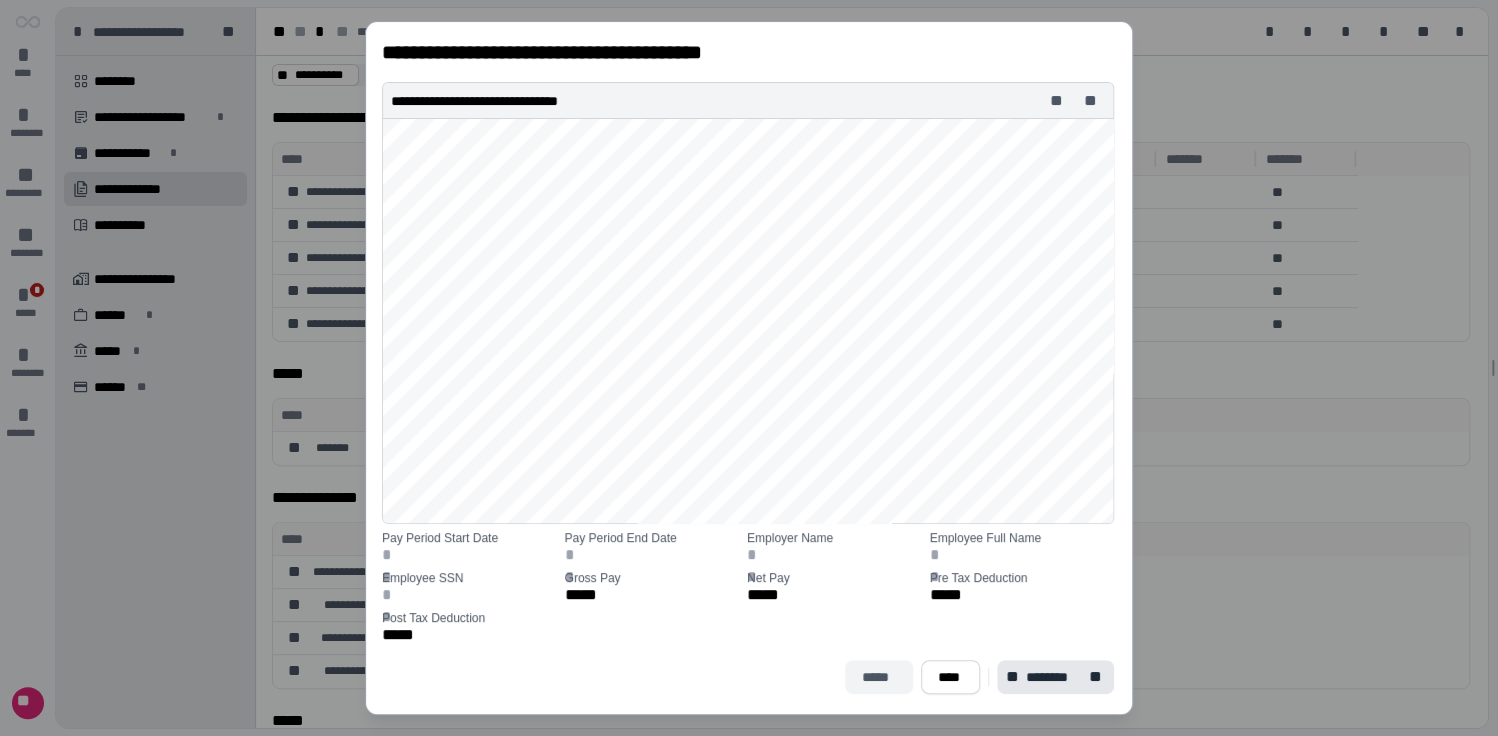 click on "*****" at bounding box center [879, 677] 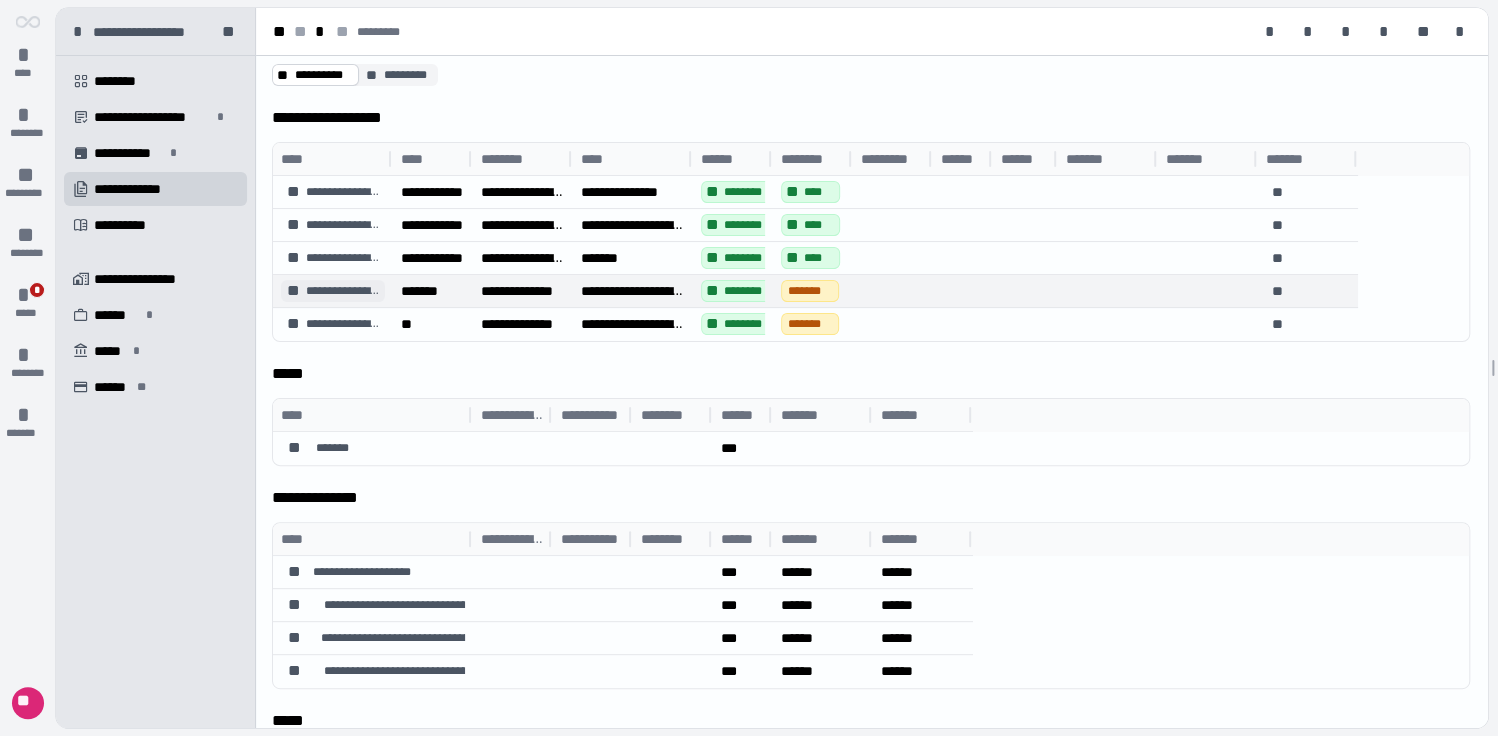 click on "**" at bounding box center (294, 291) 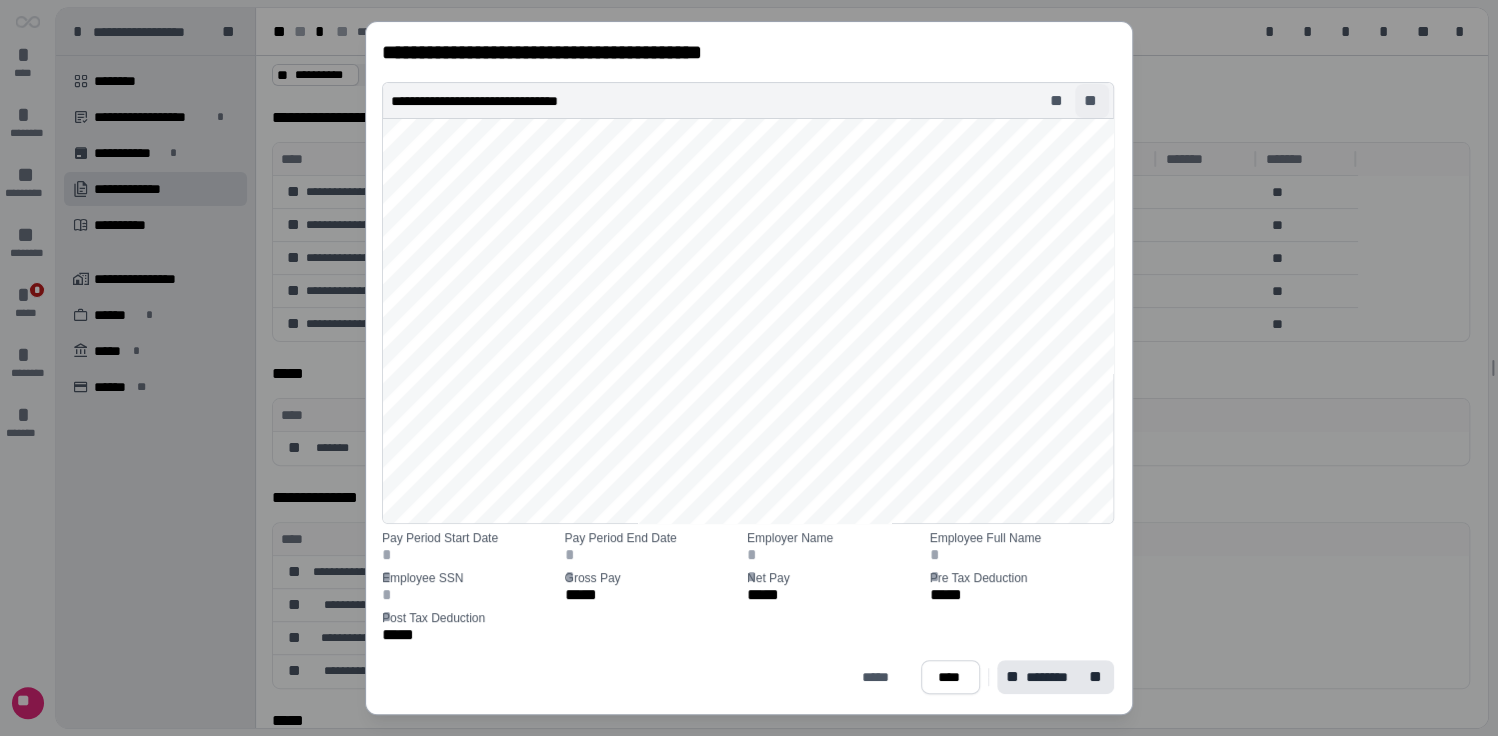 click on "**" at bounding box center [1092, 101] 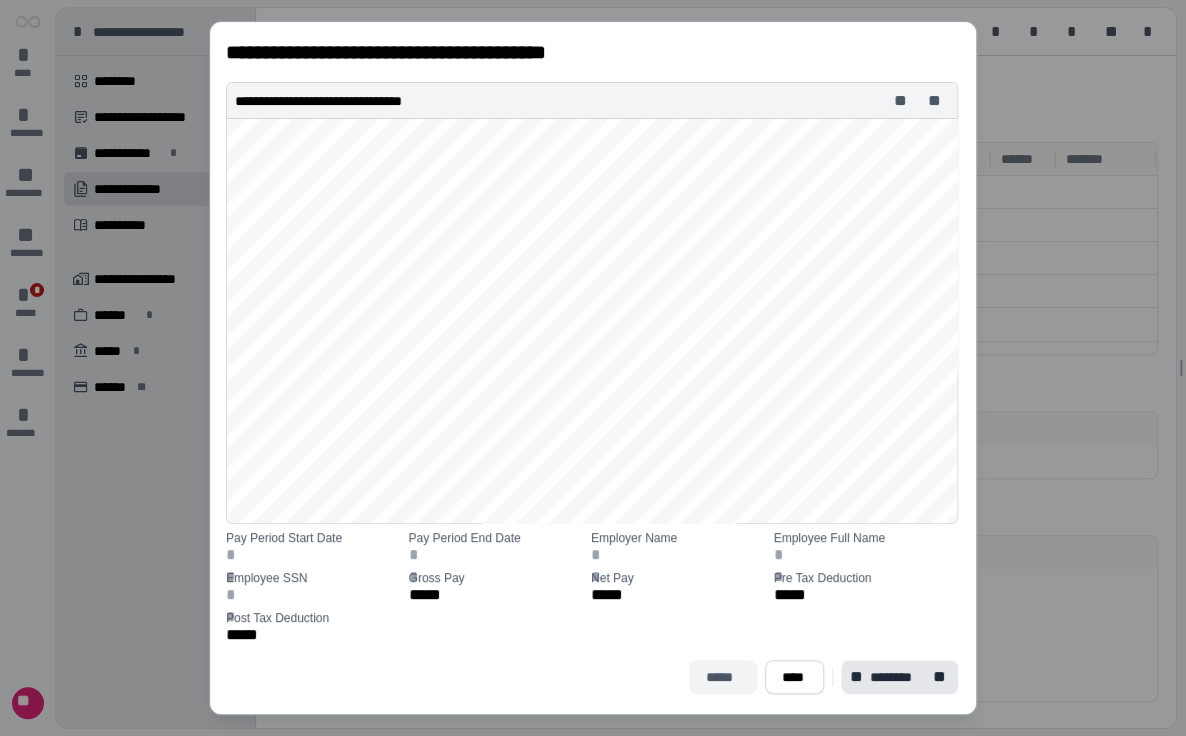 click on "*****" at bounding box center (723, 677) 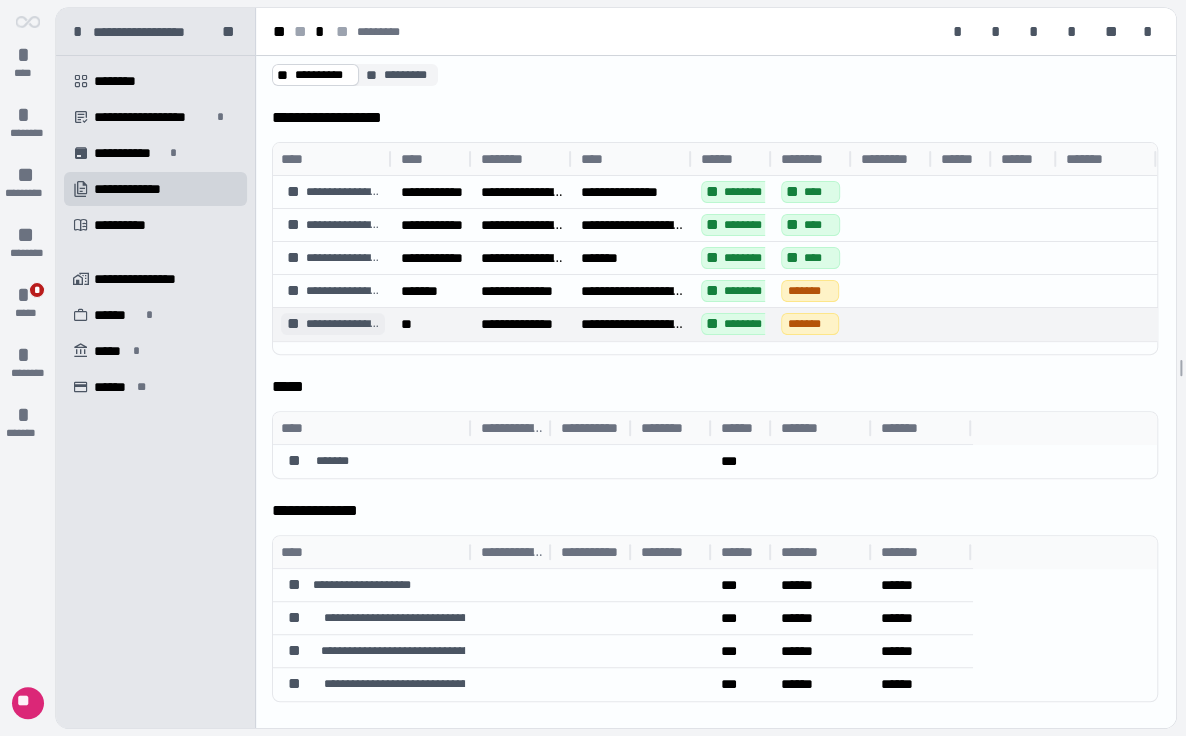 click on "**" at bounding box center [294, 324] 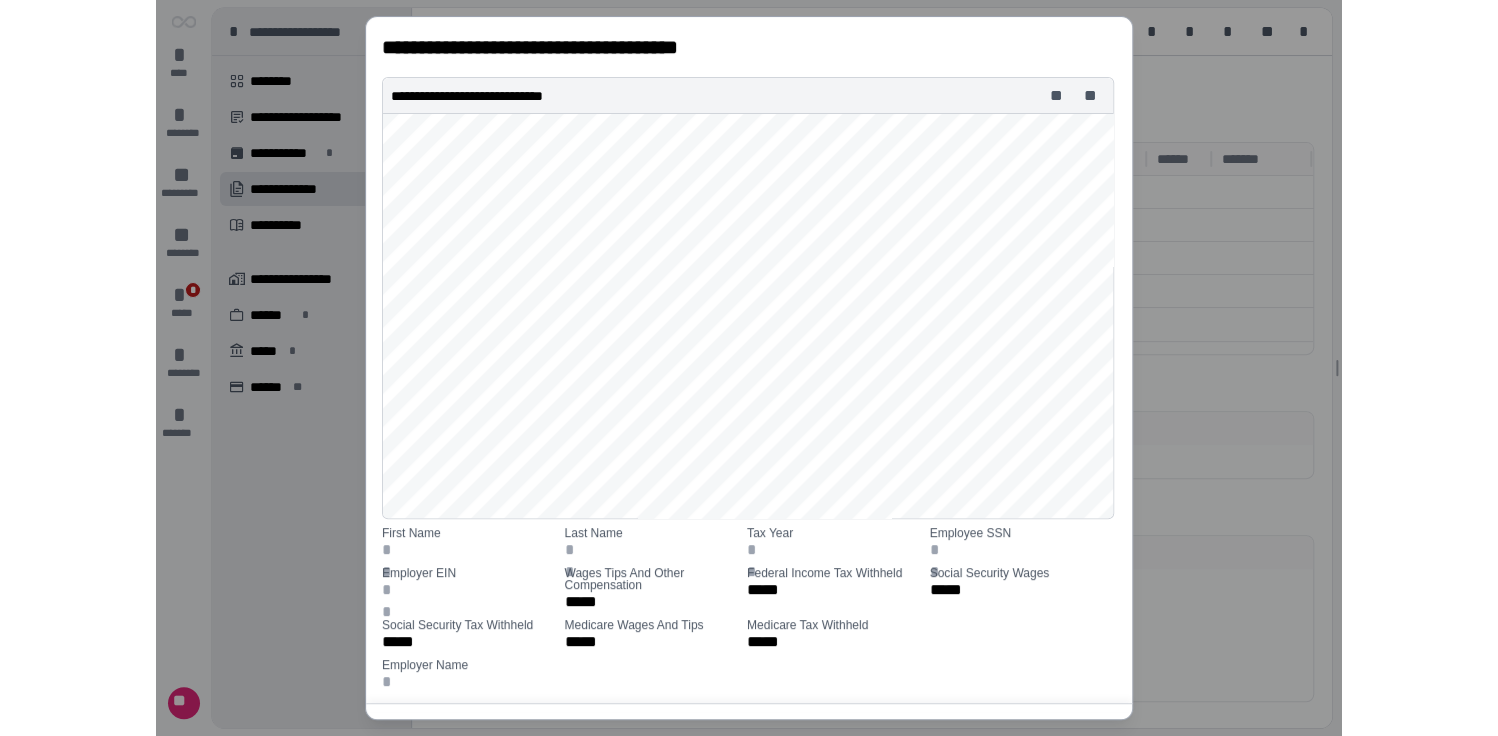 scroll, scrollTop: 80, scrollLeft: 0, axis: vertical 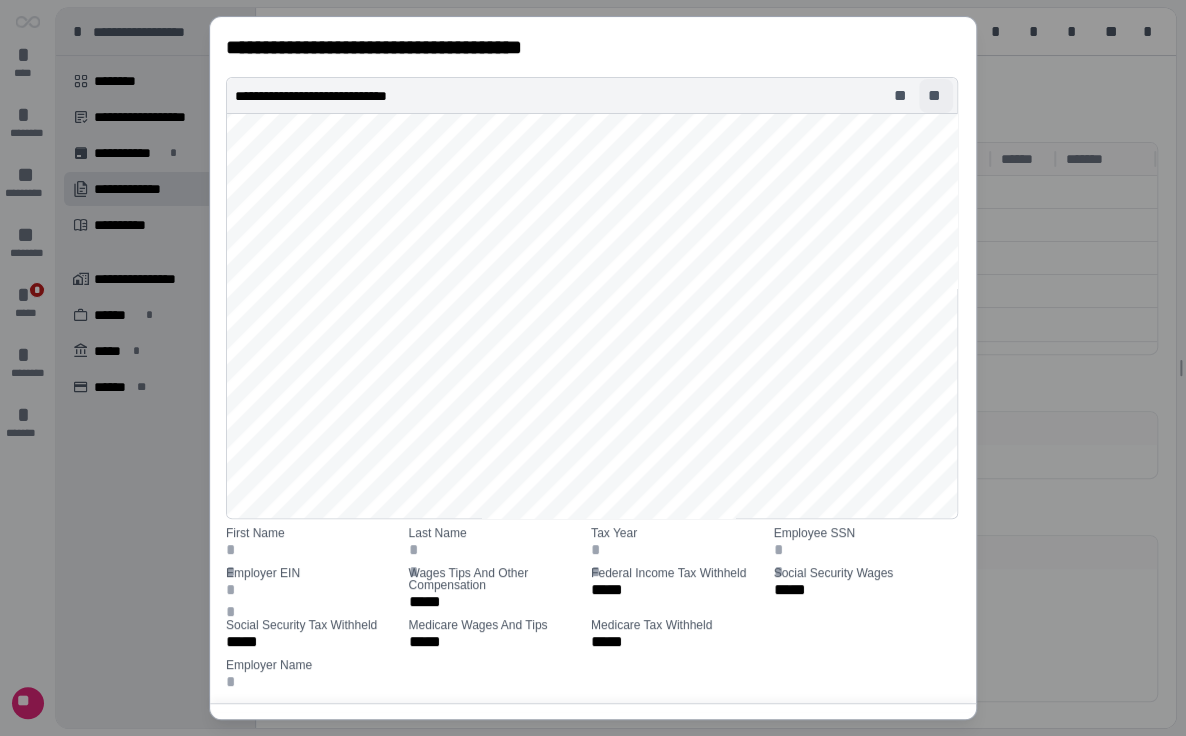 click on "**" at bounding box center (936, 96) 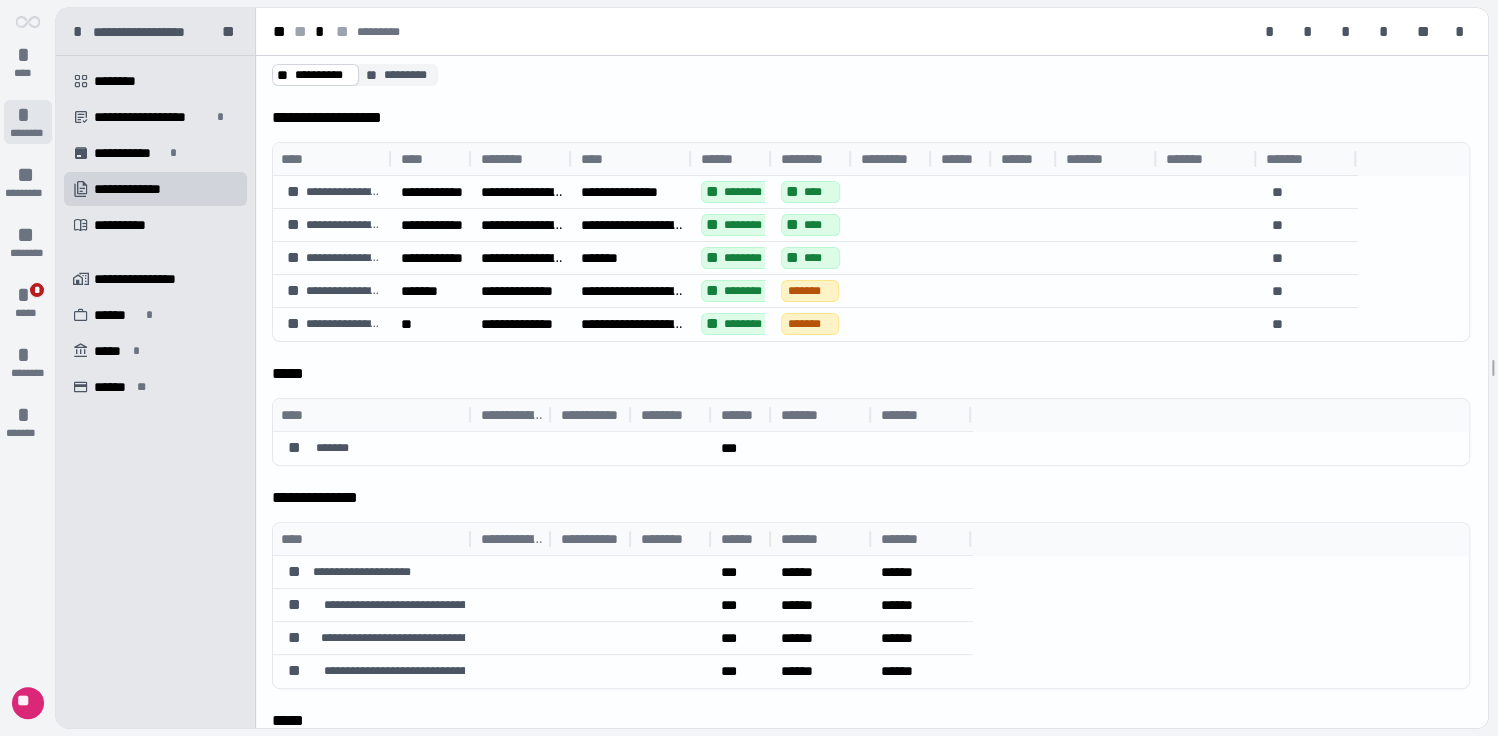 click on "*" at bounding box center (28, 115) 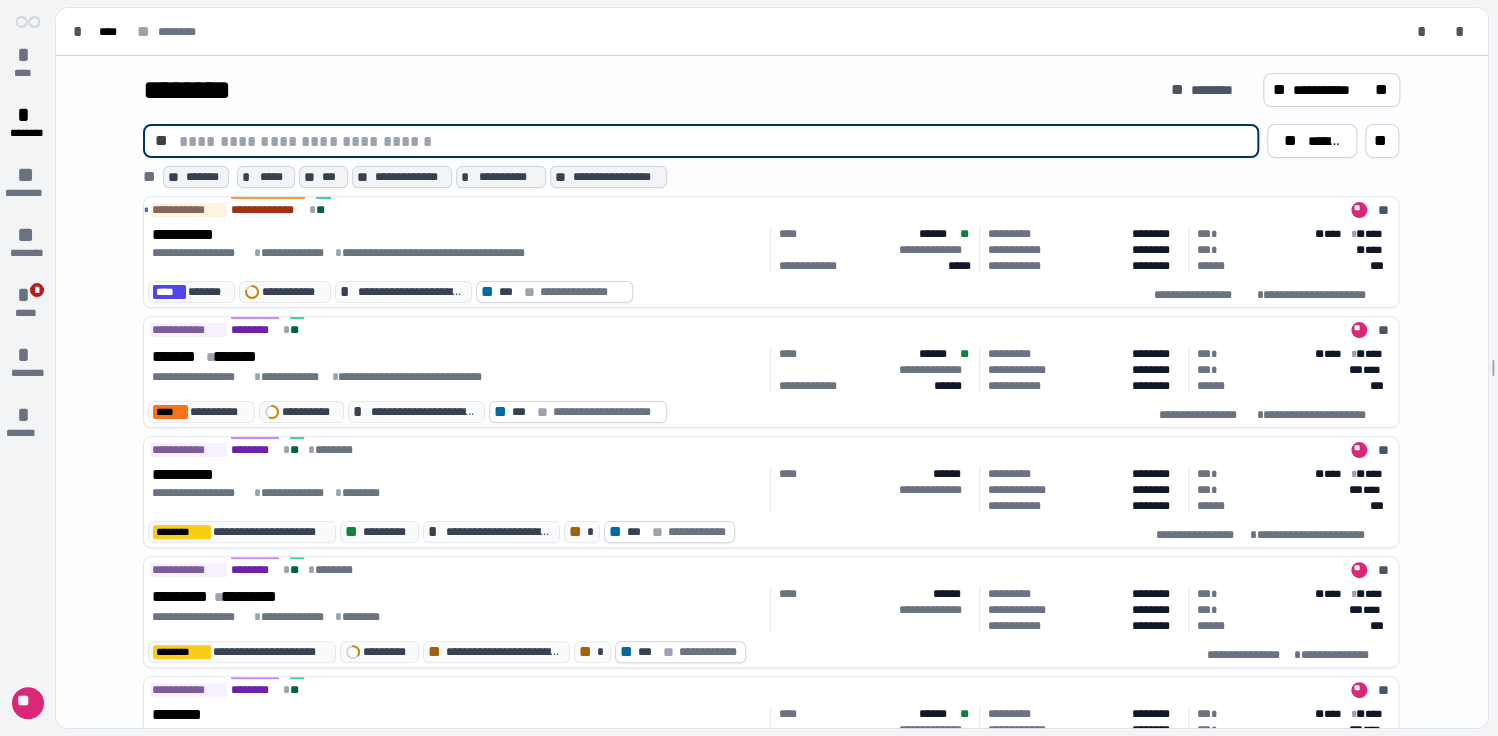 click at bounding box center (713, 141) 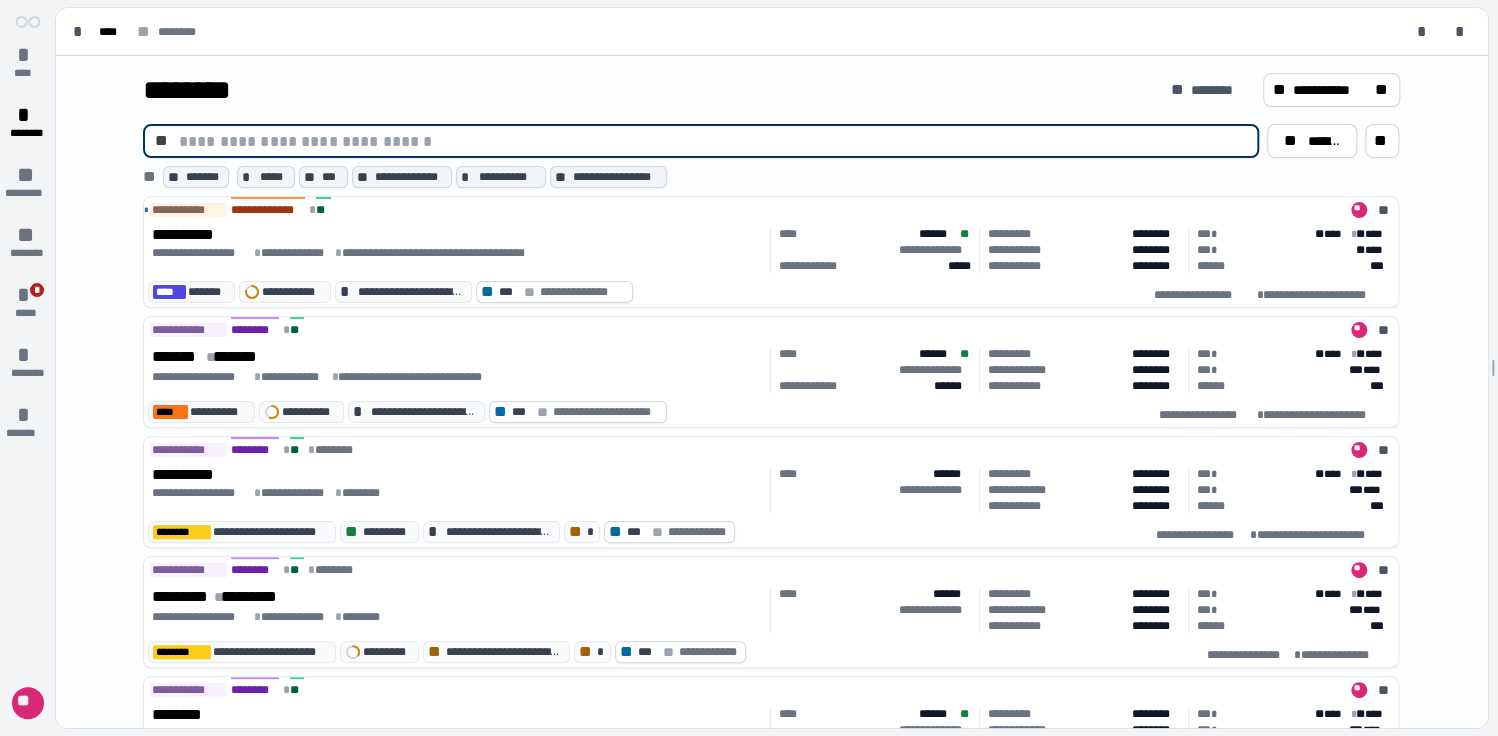 type on "*" 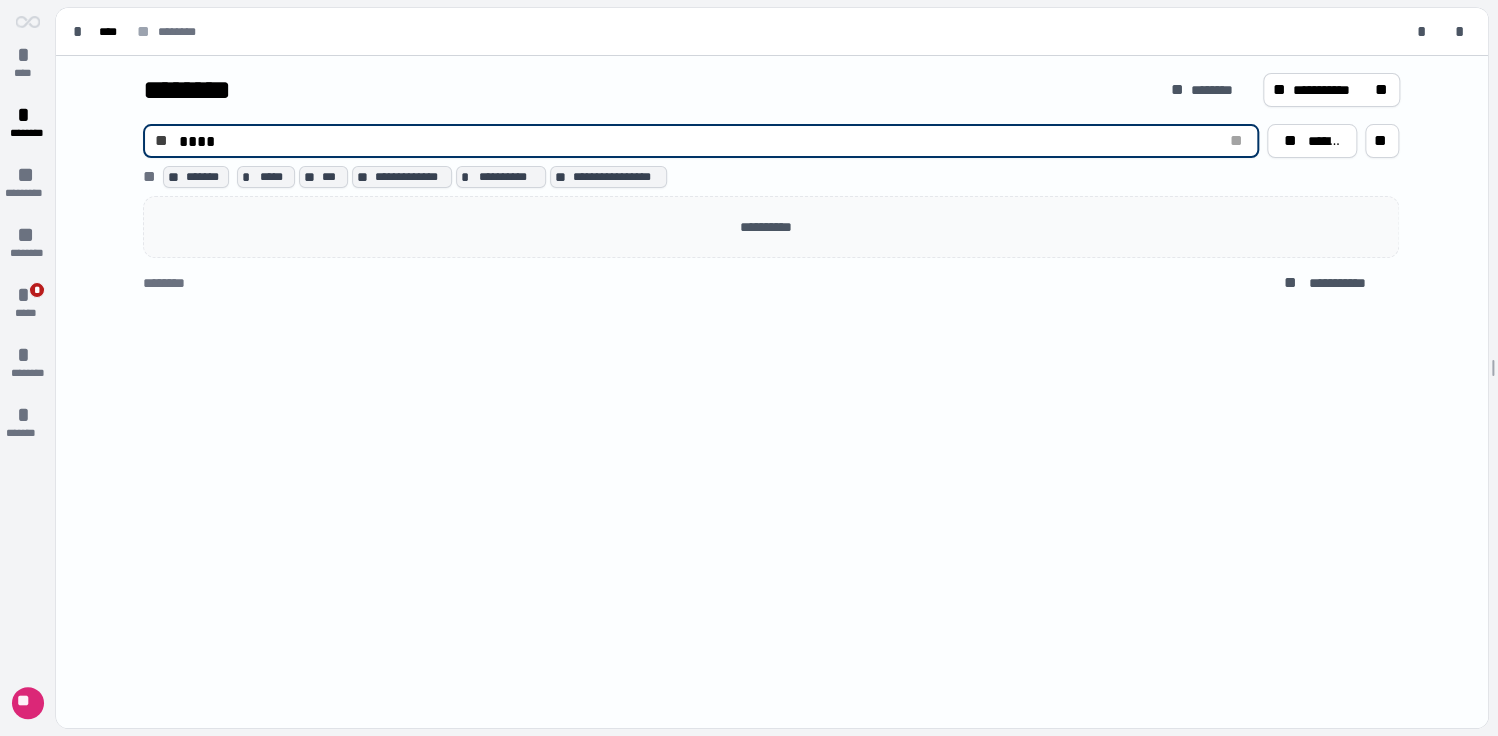 type on "****" 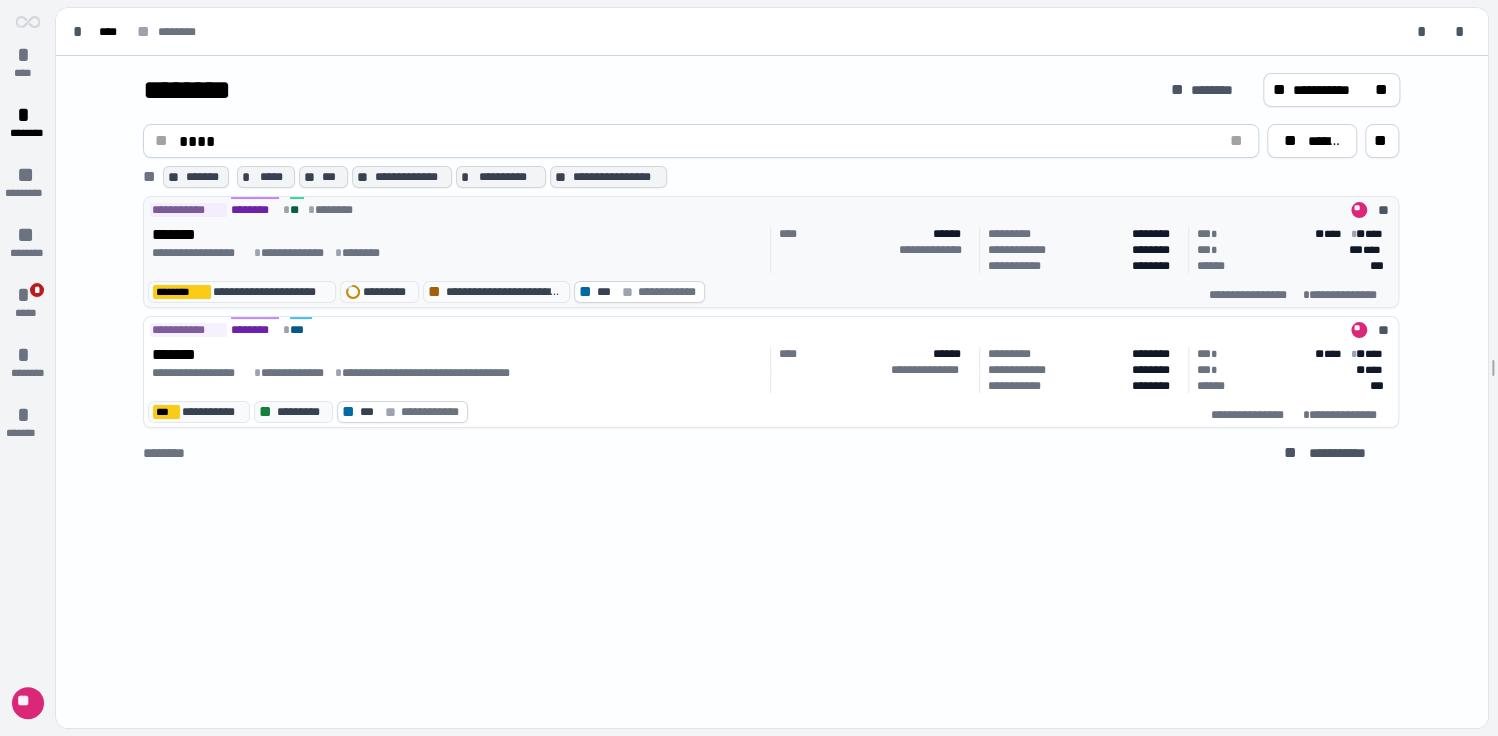 click on "*******" at bounding box center [178, 235] 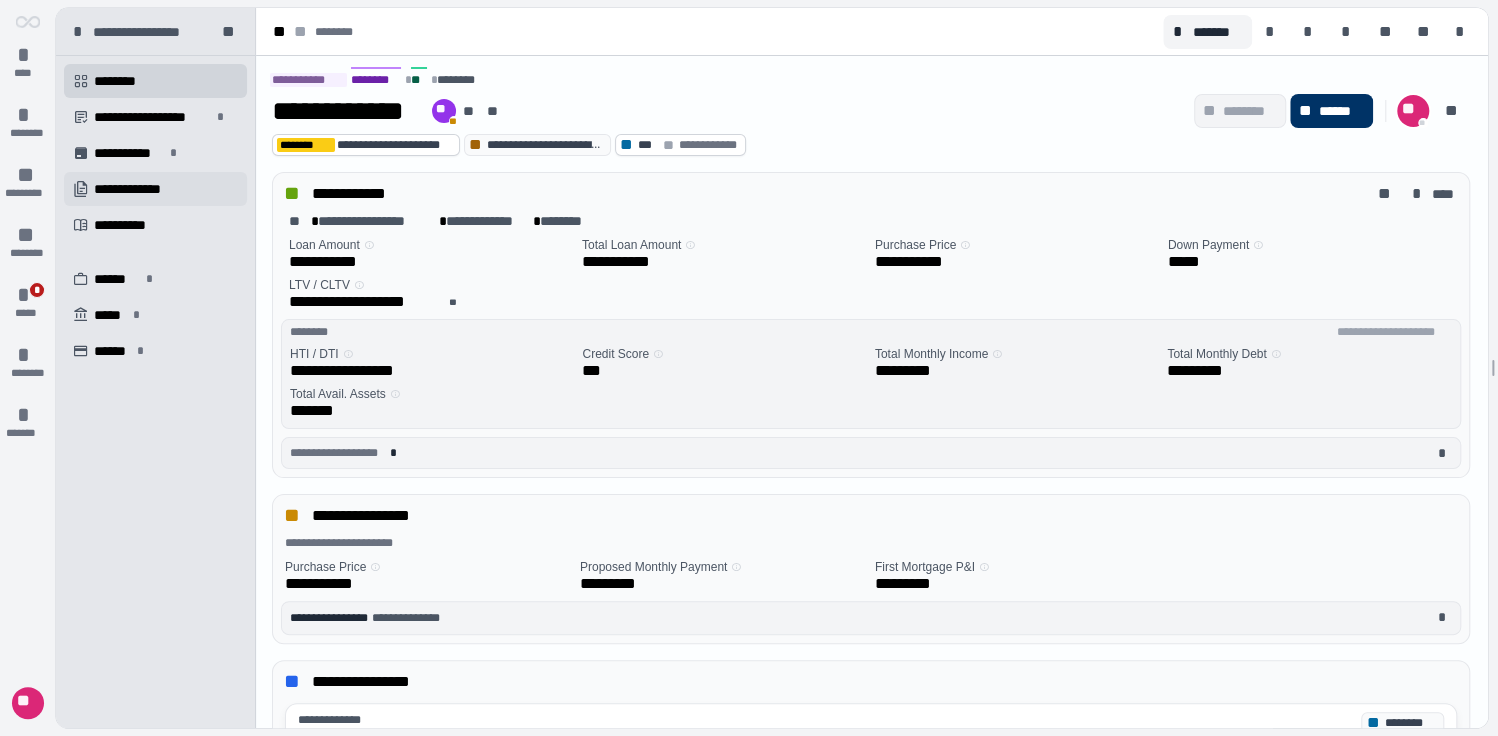 click on "**********" at bounding box center (139, 189) 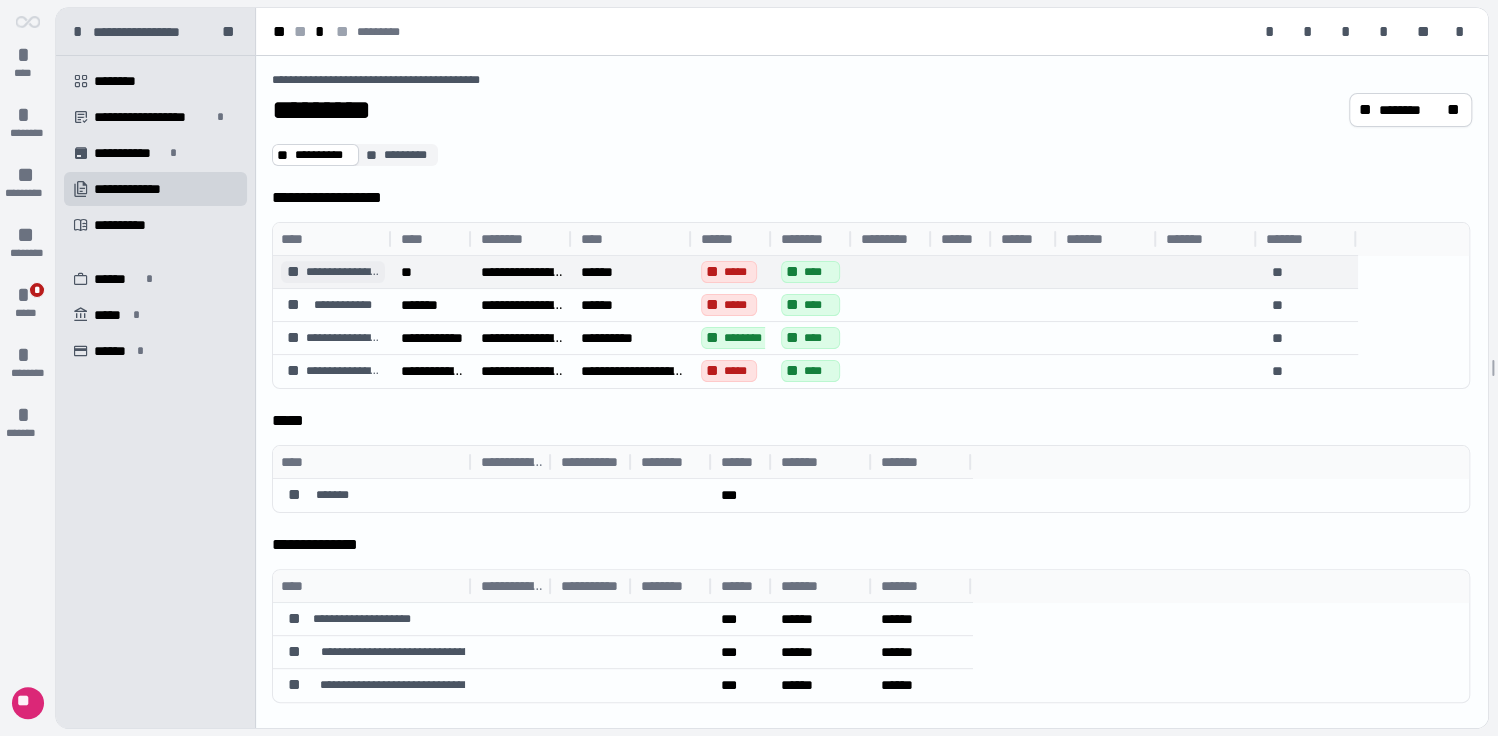 click on "**" at bounding box center (294, 272) 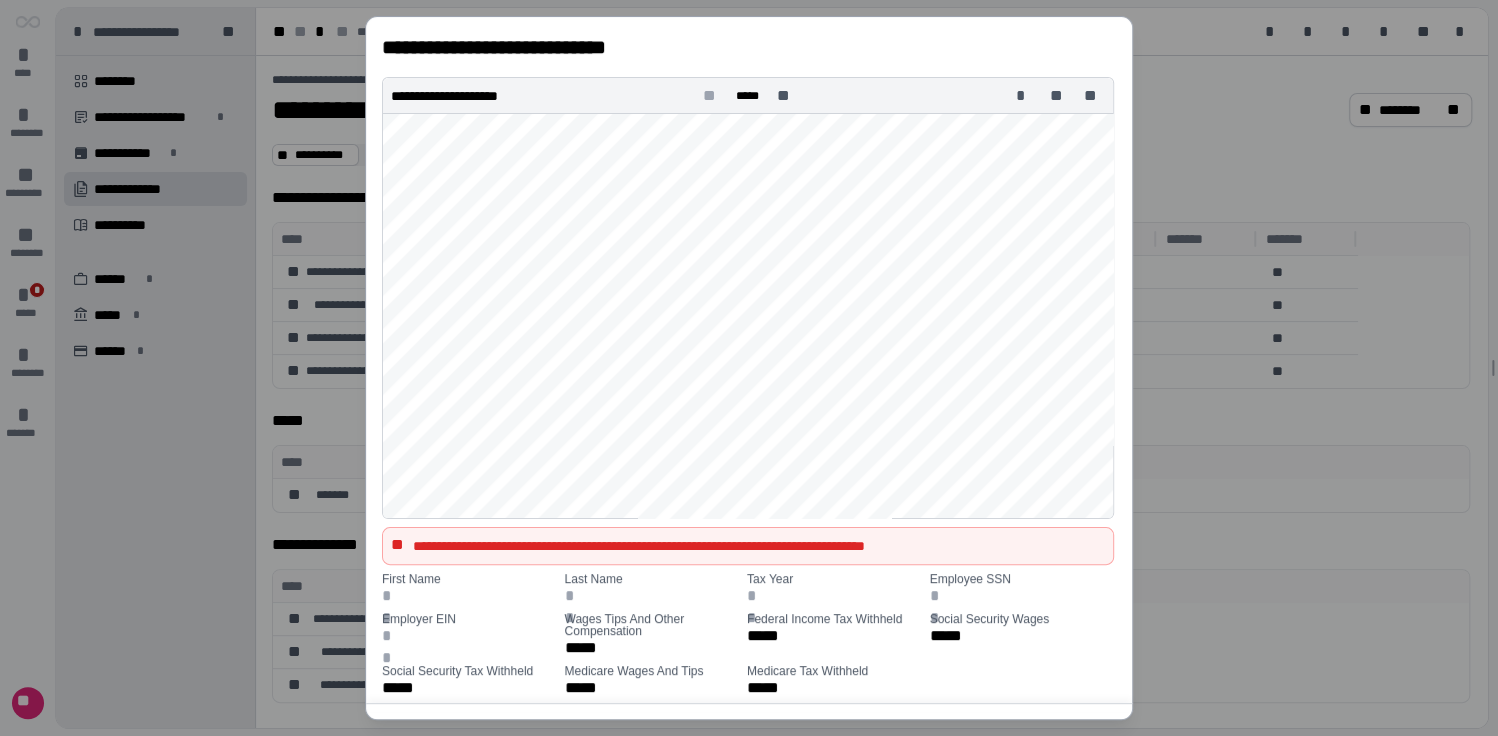 scroll, scrollTop: 640, scrollLeft: 0, axis: vertical 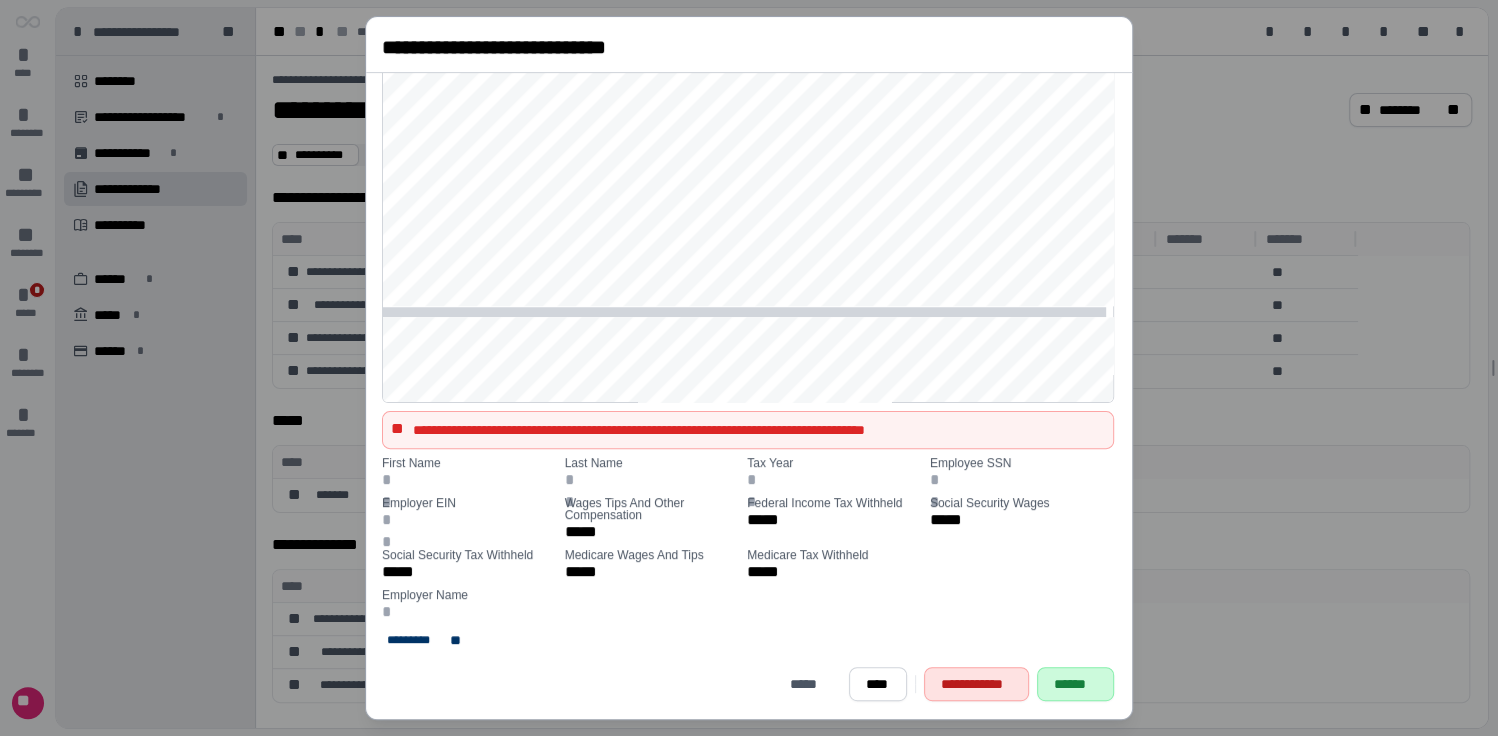 click on "******" at bounding box center (1076, 684) 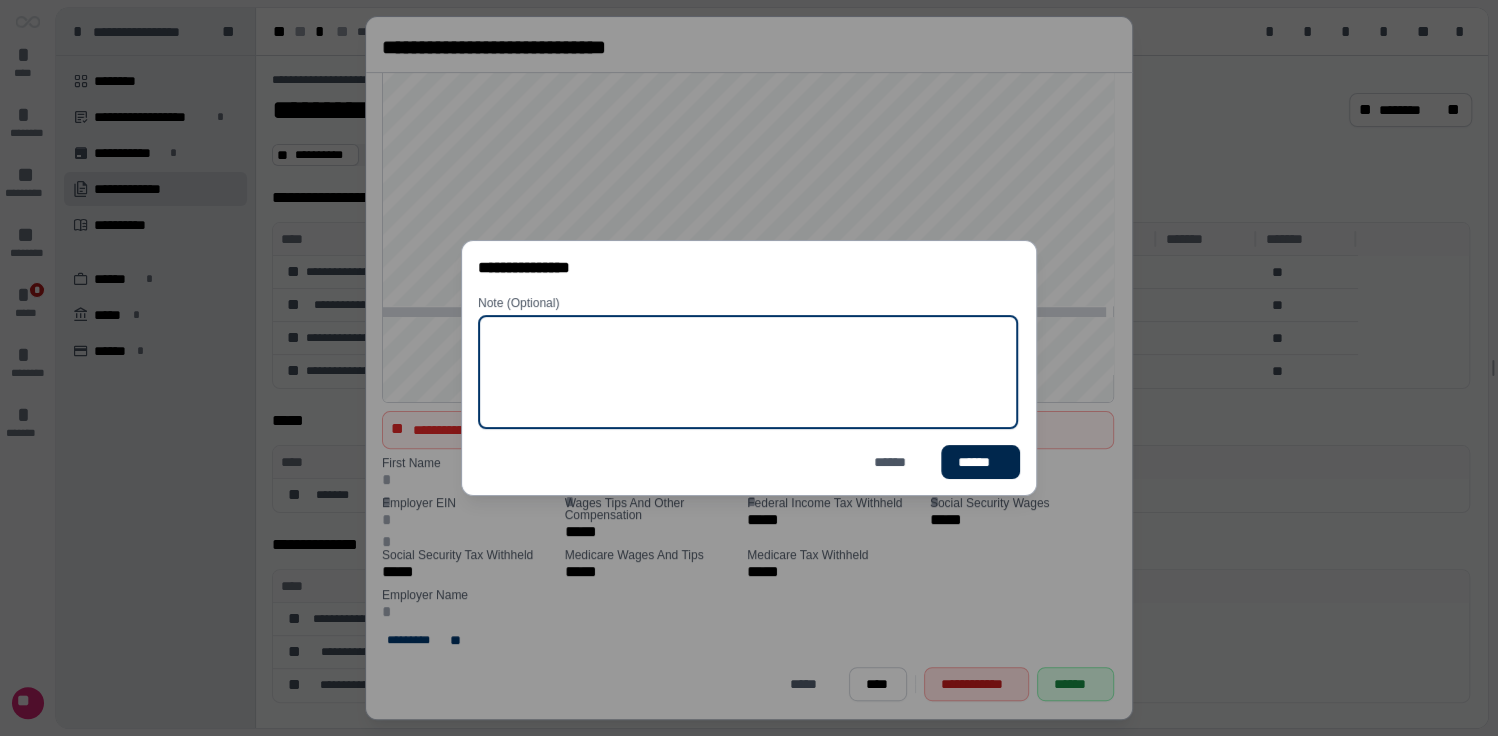 click on "******" at bounding box center (979, 462) 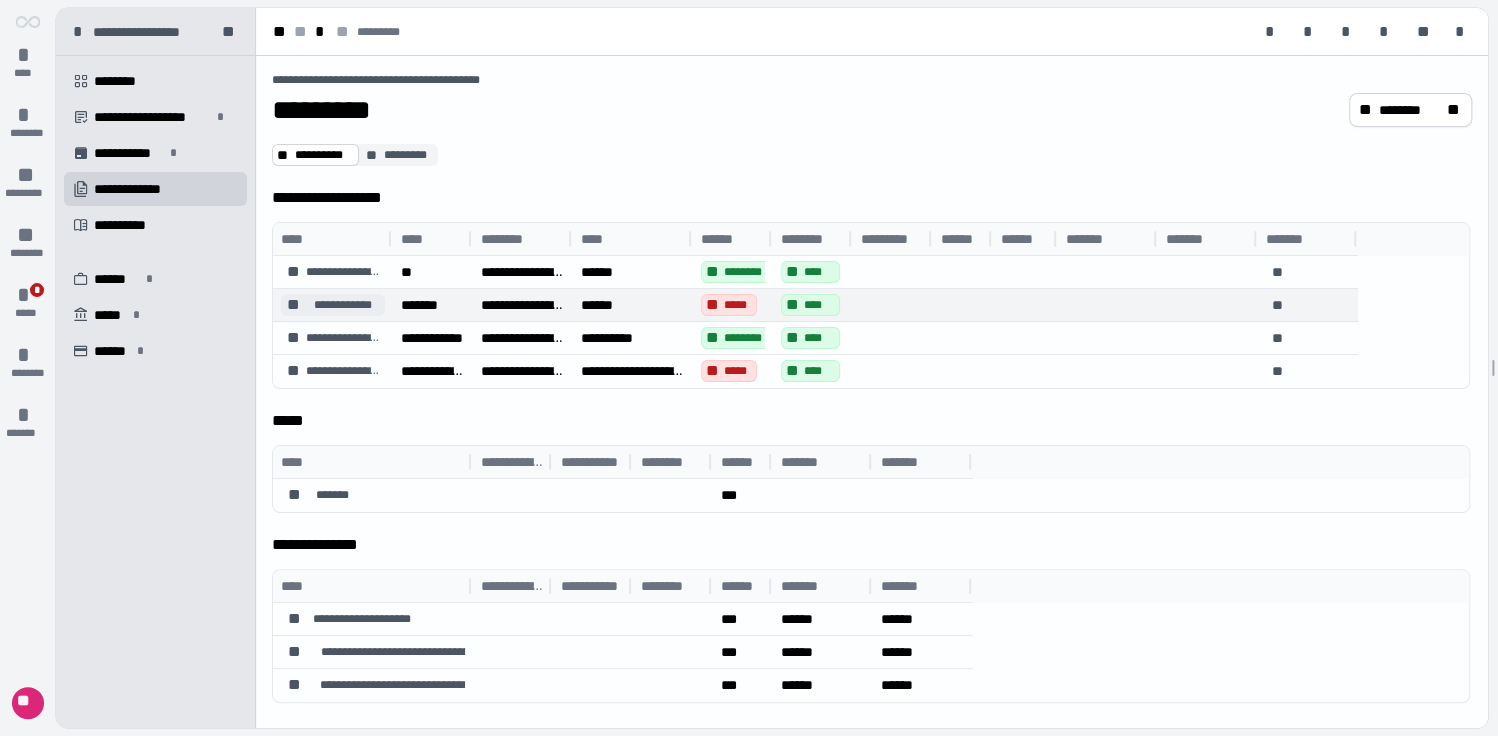 click on "**********" at bounding box center (333, 305) 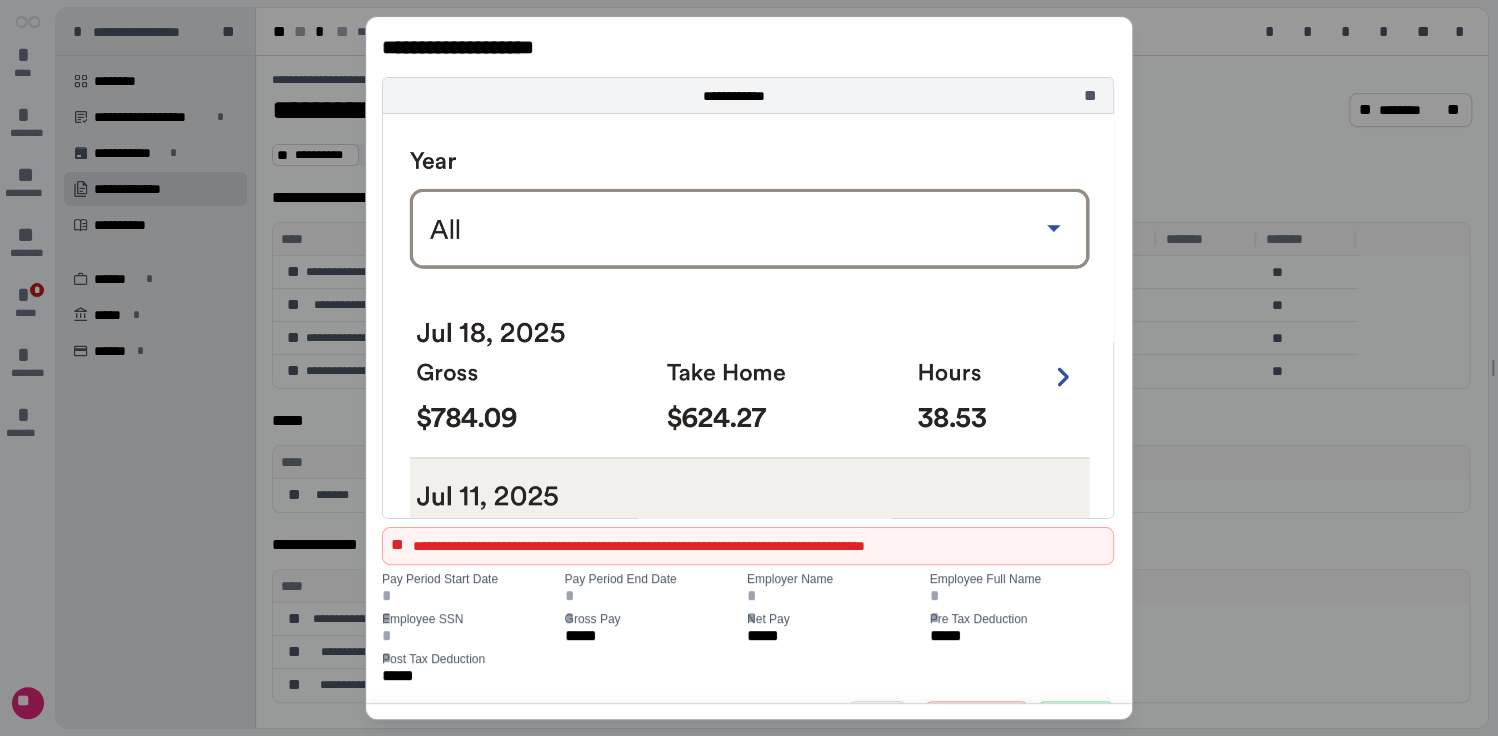 scroll, scrollTop: 400, scrollLeft: 0, axis: vertical 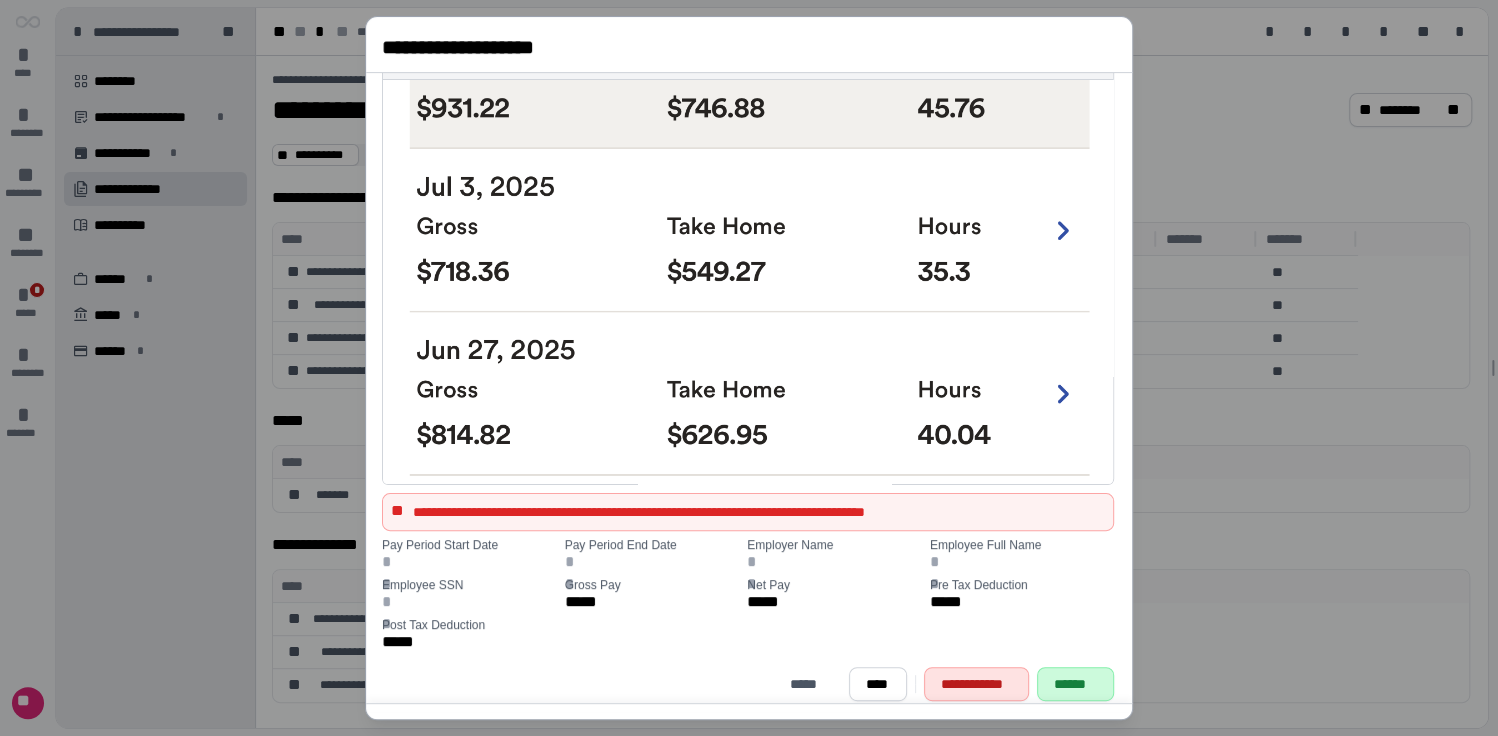 click on "******" at bounding box center (1076, 684) 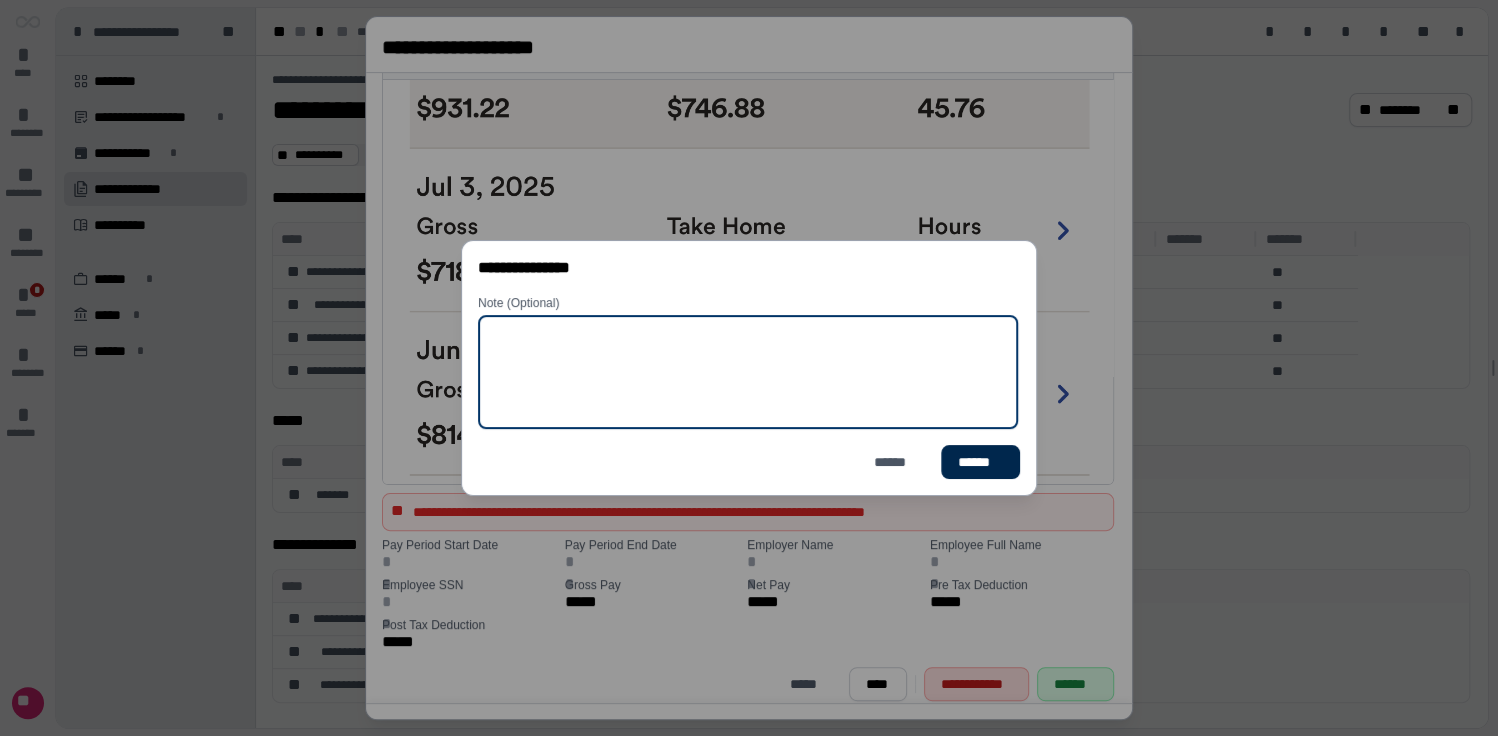 click on "******" at bounding box center [979, 462] 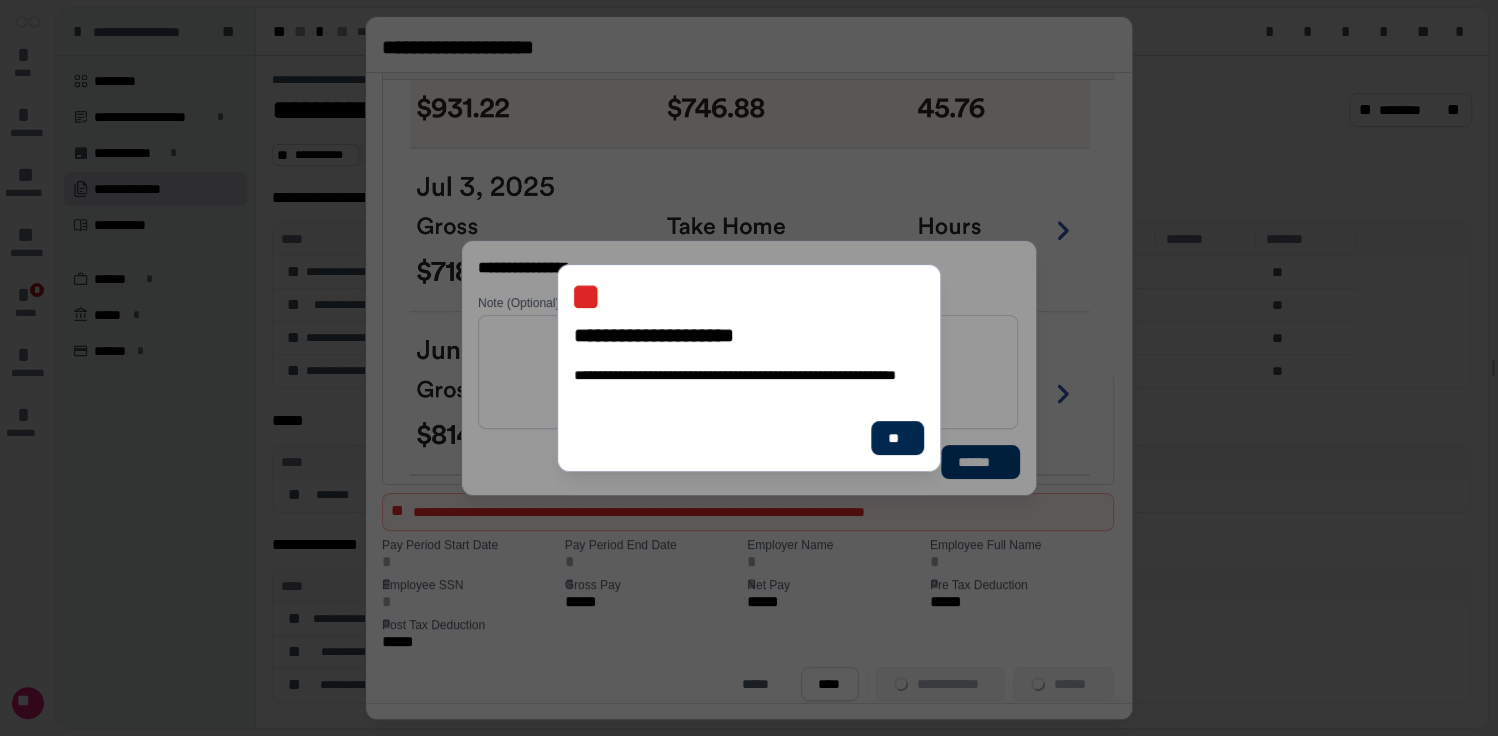 click on "**" at bounding box center (897, 438) 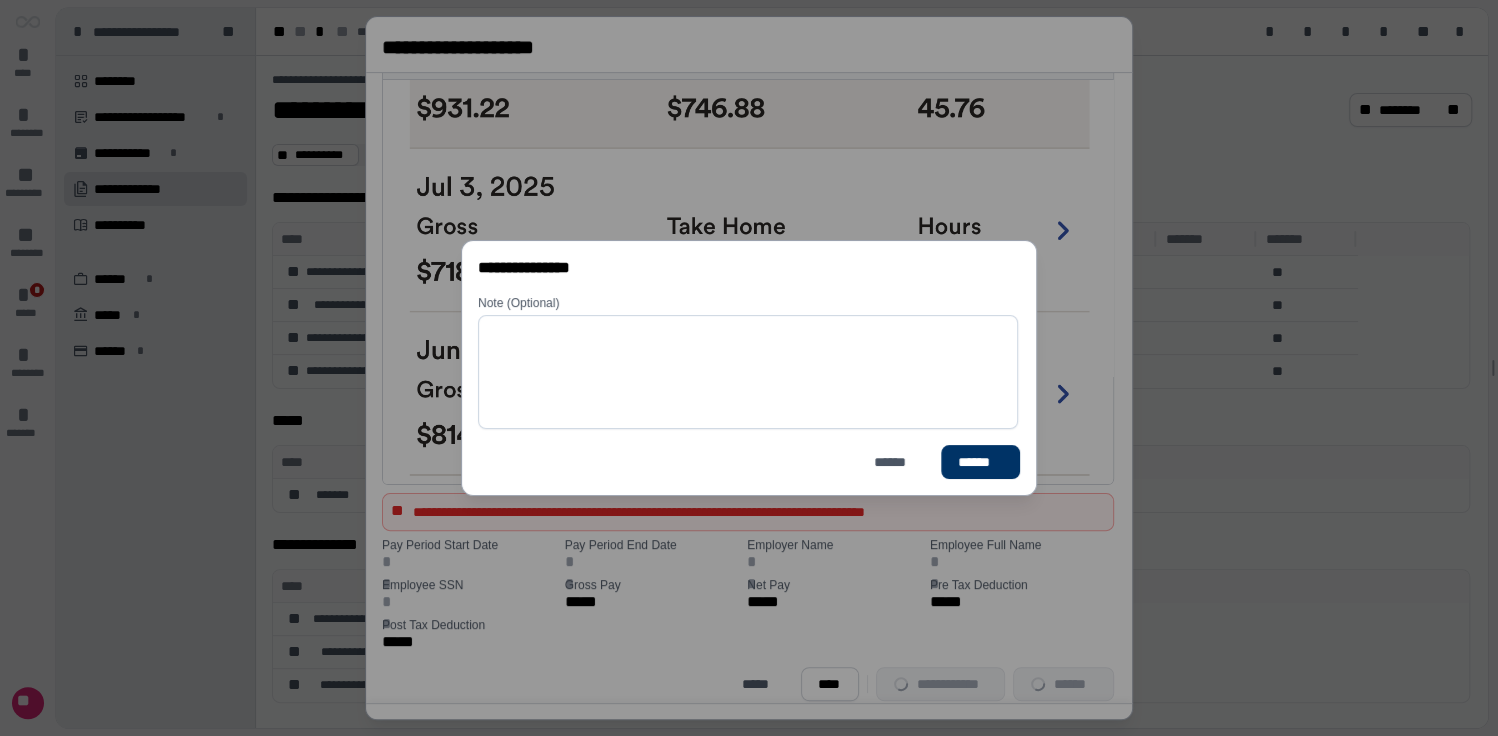 click on "[NOTE] [FIRST] [LAST]" at bounding box center (749, 368) 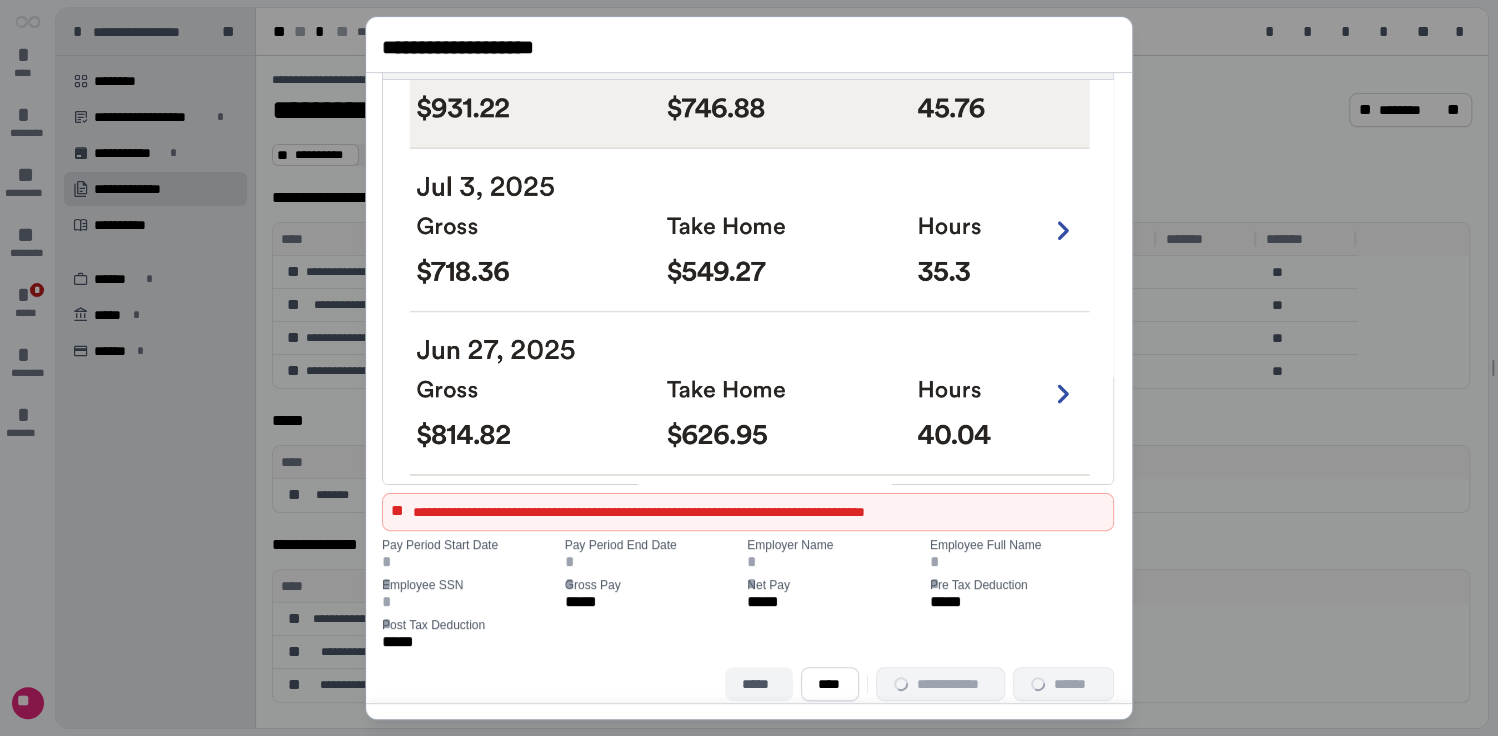 click on "*****" at bounding box center [758, 684] 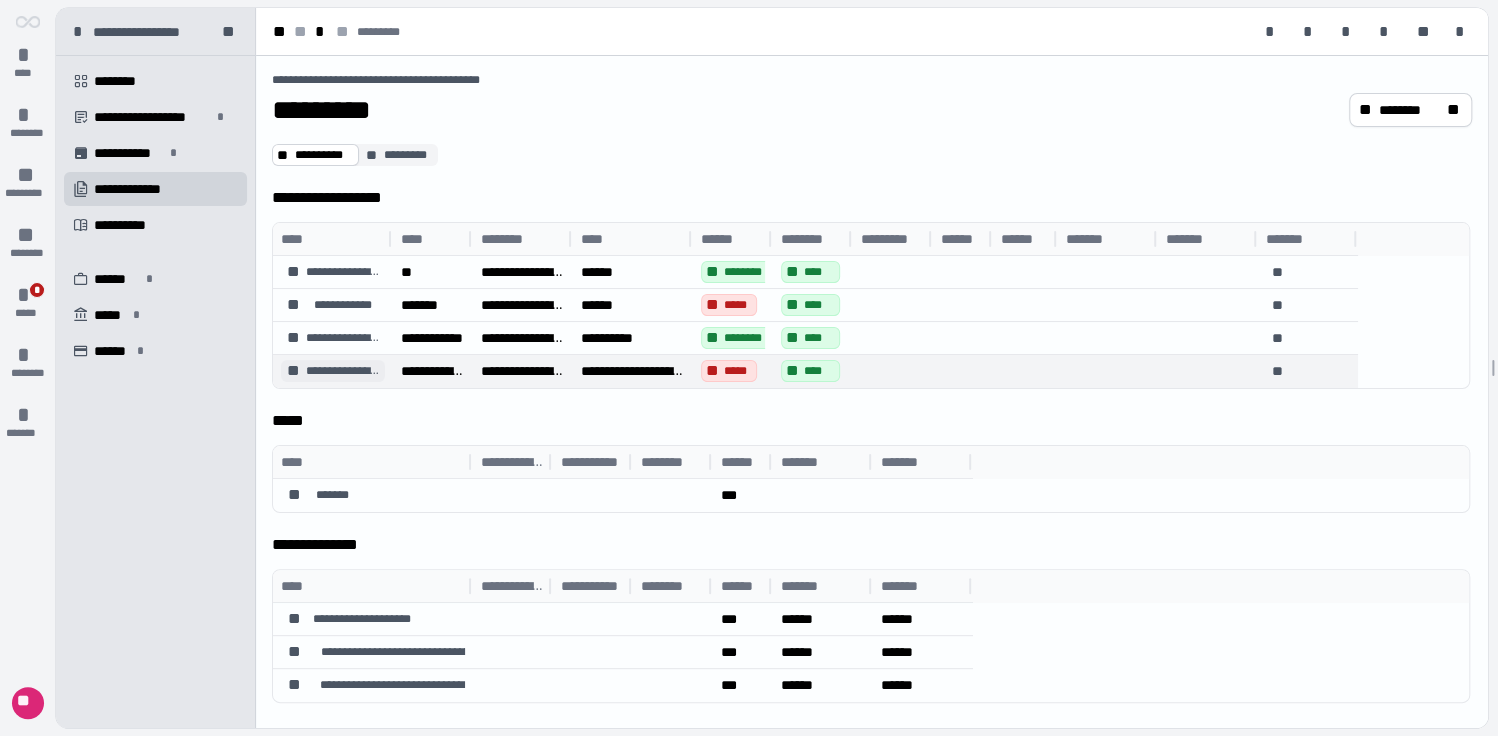 click on "**********" at bounding box center [343, 371] 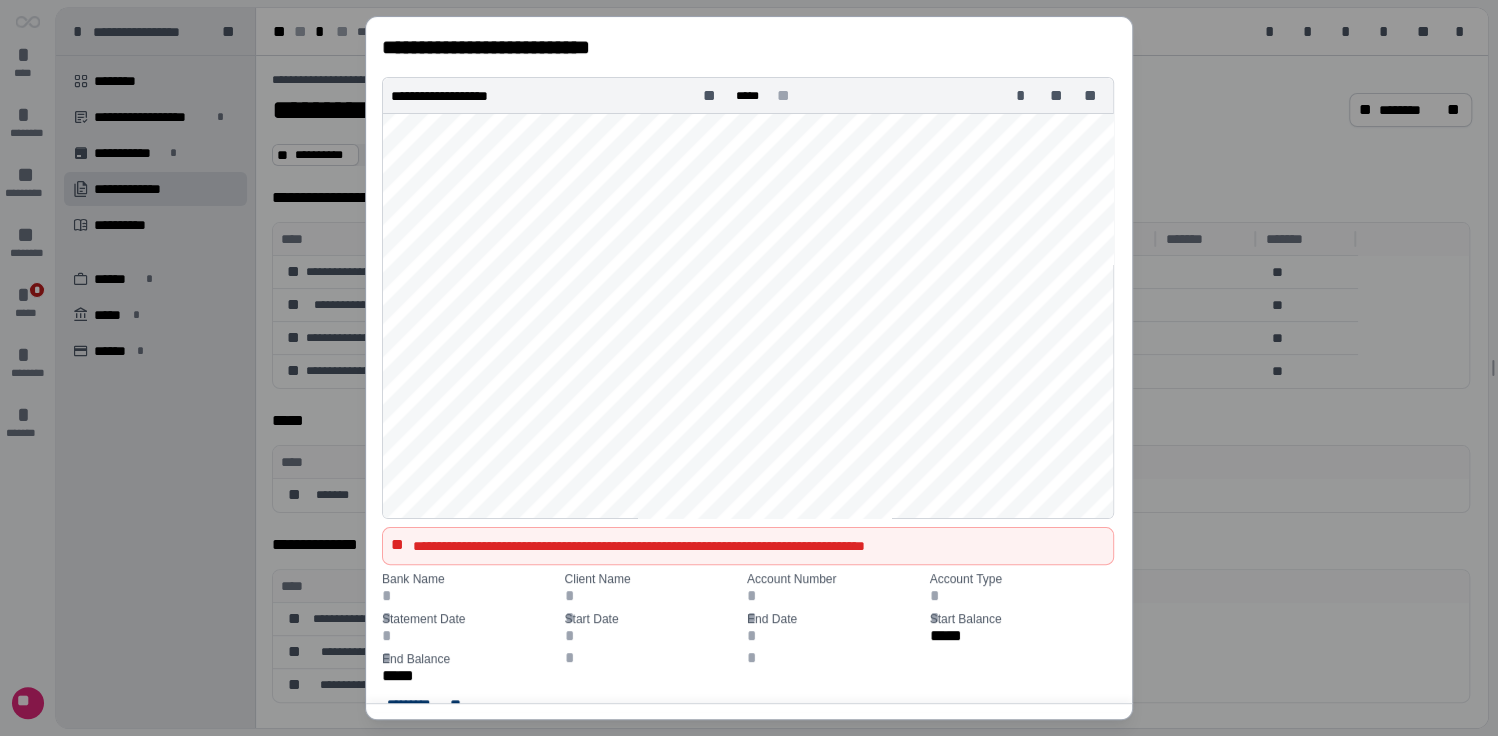 scroll, scrollTop: 1520, scrollLeft: 0, axis: vertical 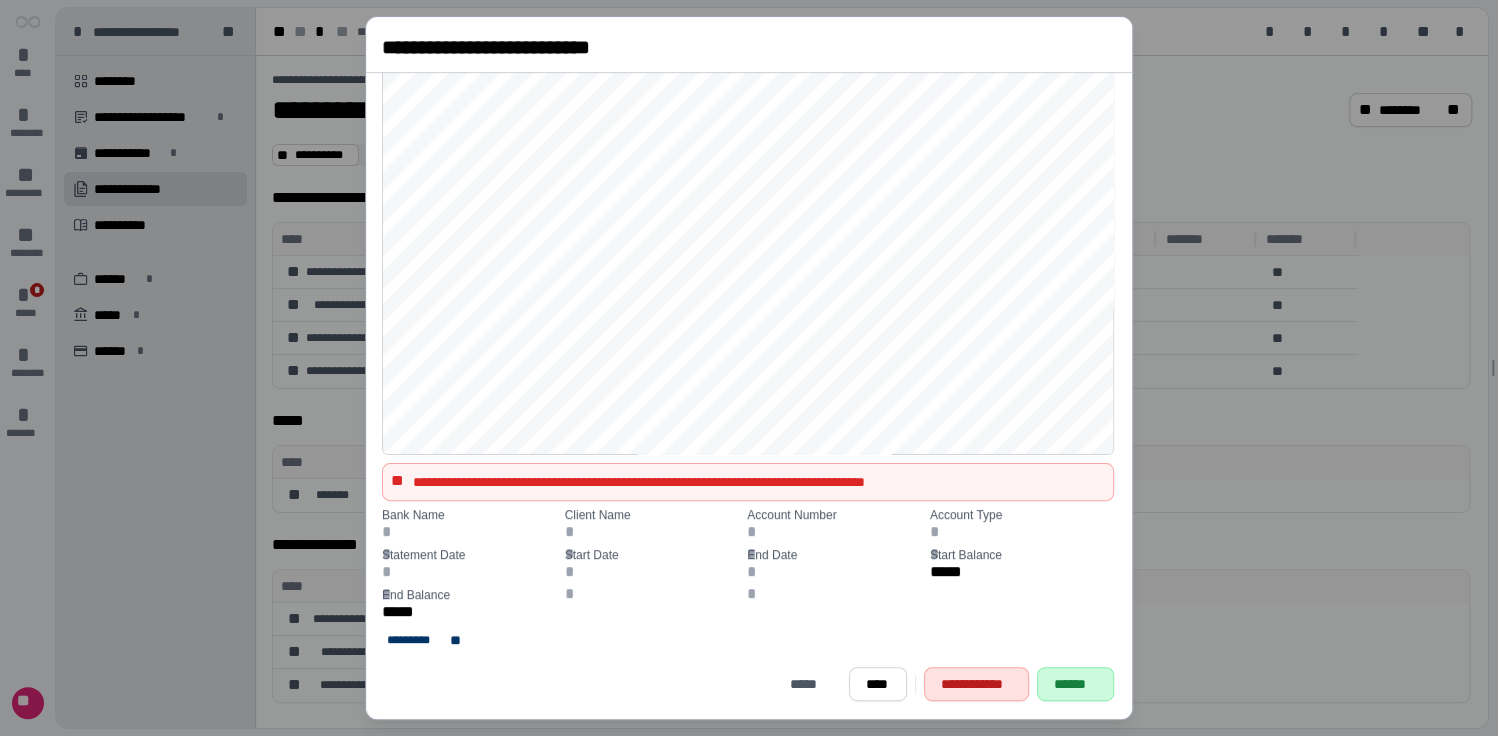 click on "******" at bounding box center (1076, 684) 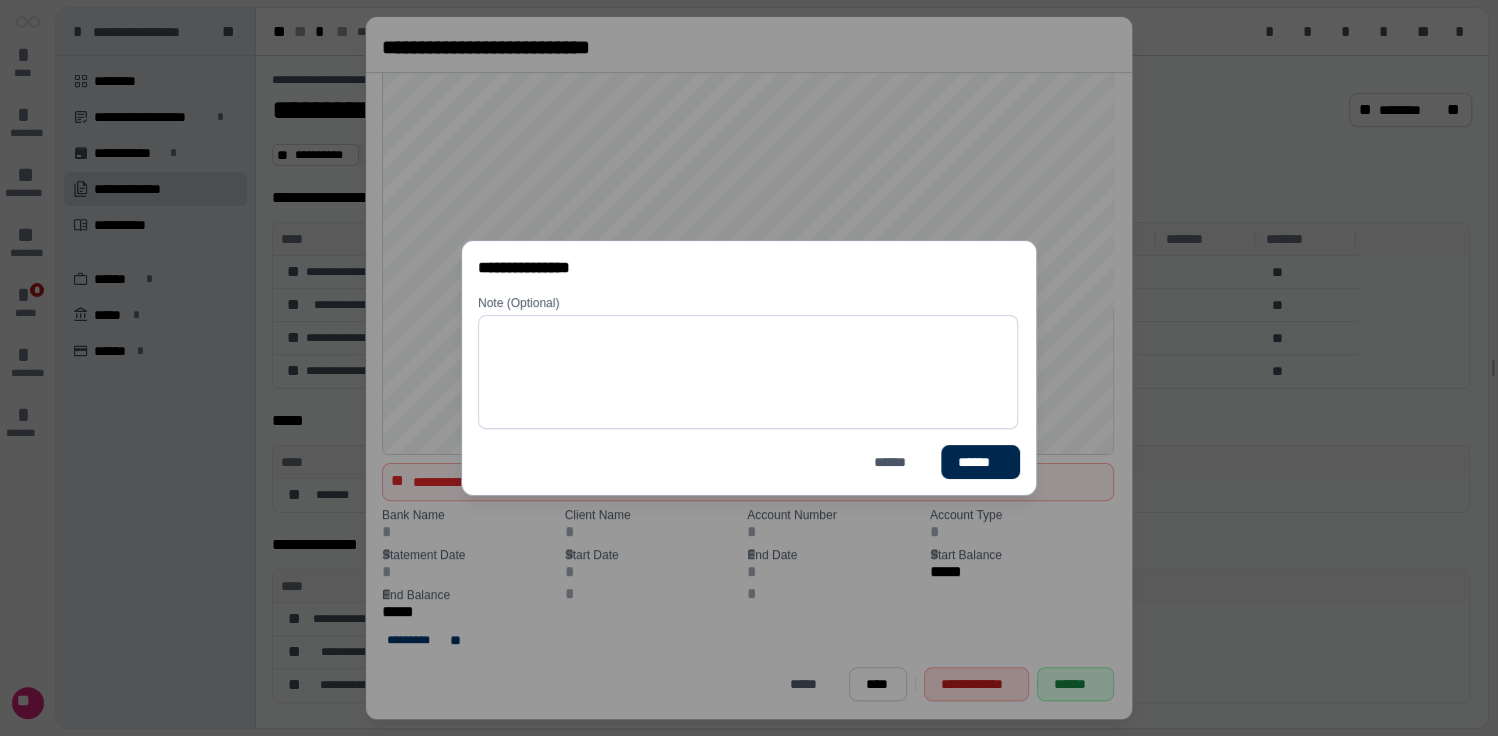 click on "******" at bounding box center (979, 462) 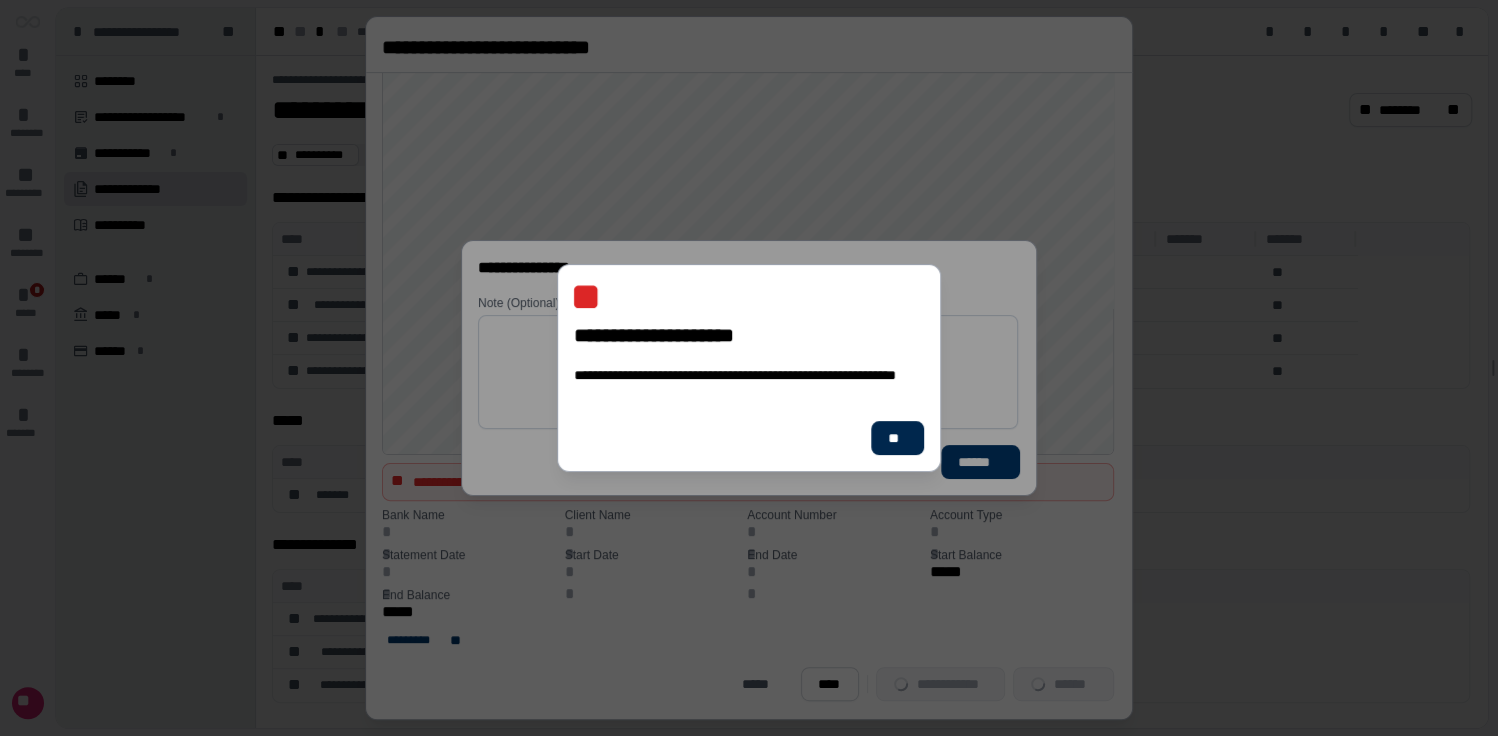 click on "**" at bounding box center [897, 438] 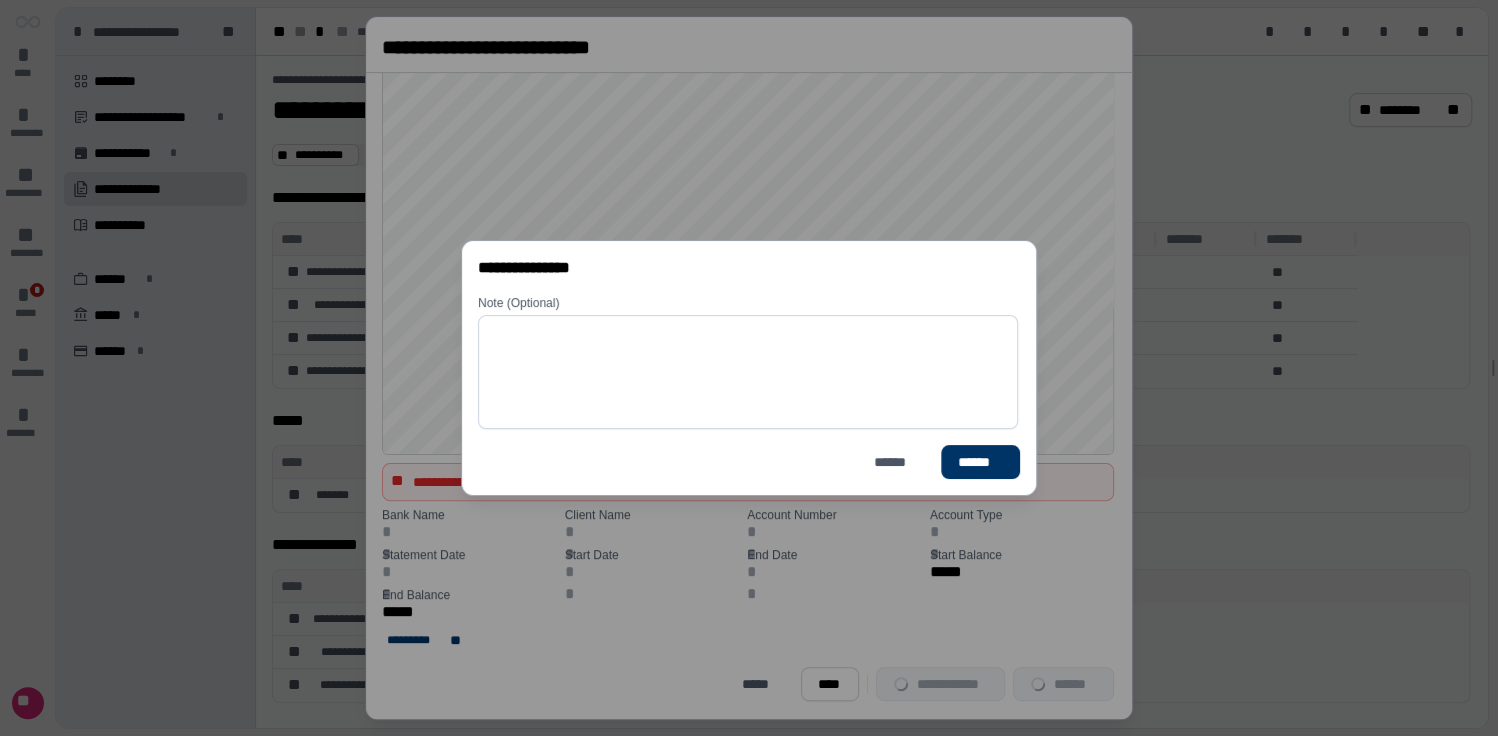 click on "[NOTE] [FIRST] [LAST]" at bounding box center [749, 368] 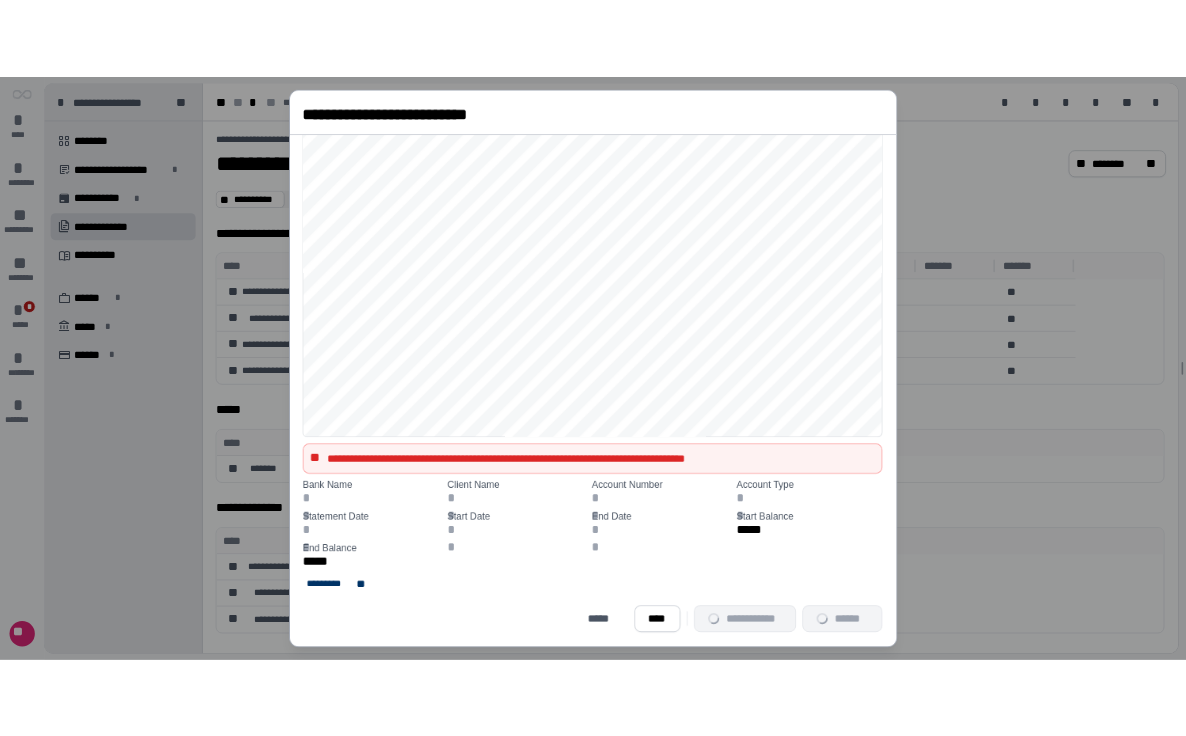 scroll, scrollTop: 80, scrollLeft: 0, axis: vertical 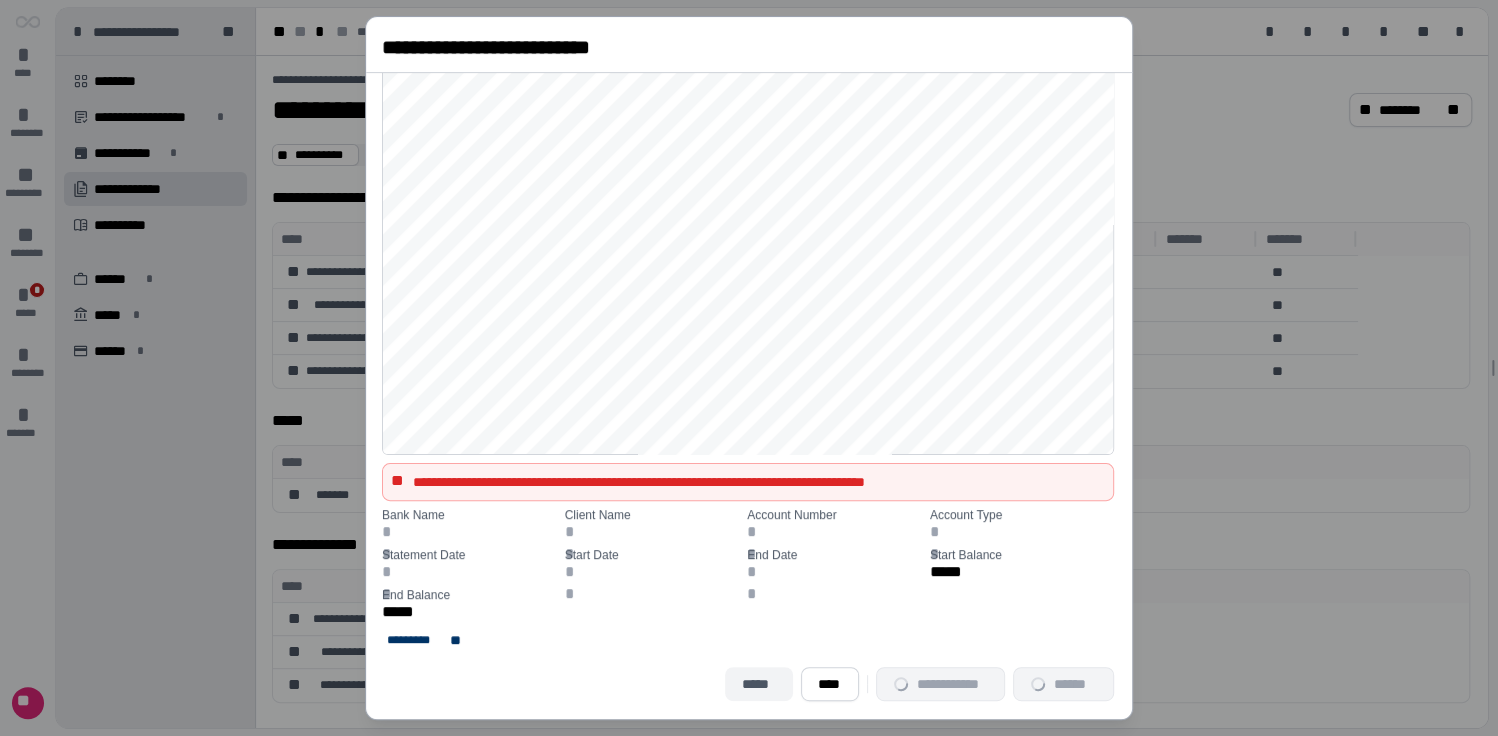click on "*****" at bounding box center (758, 684) 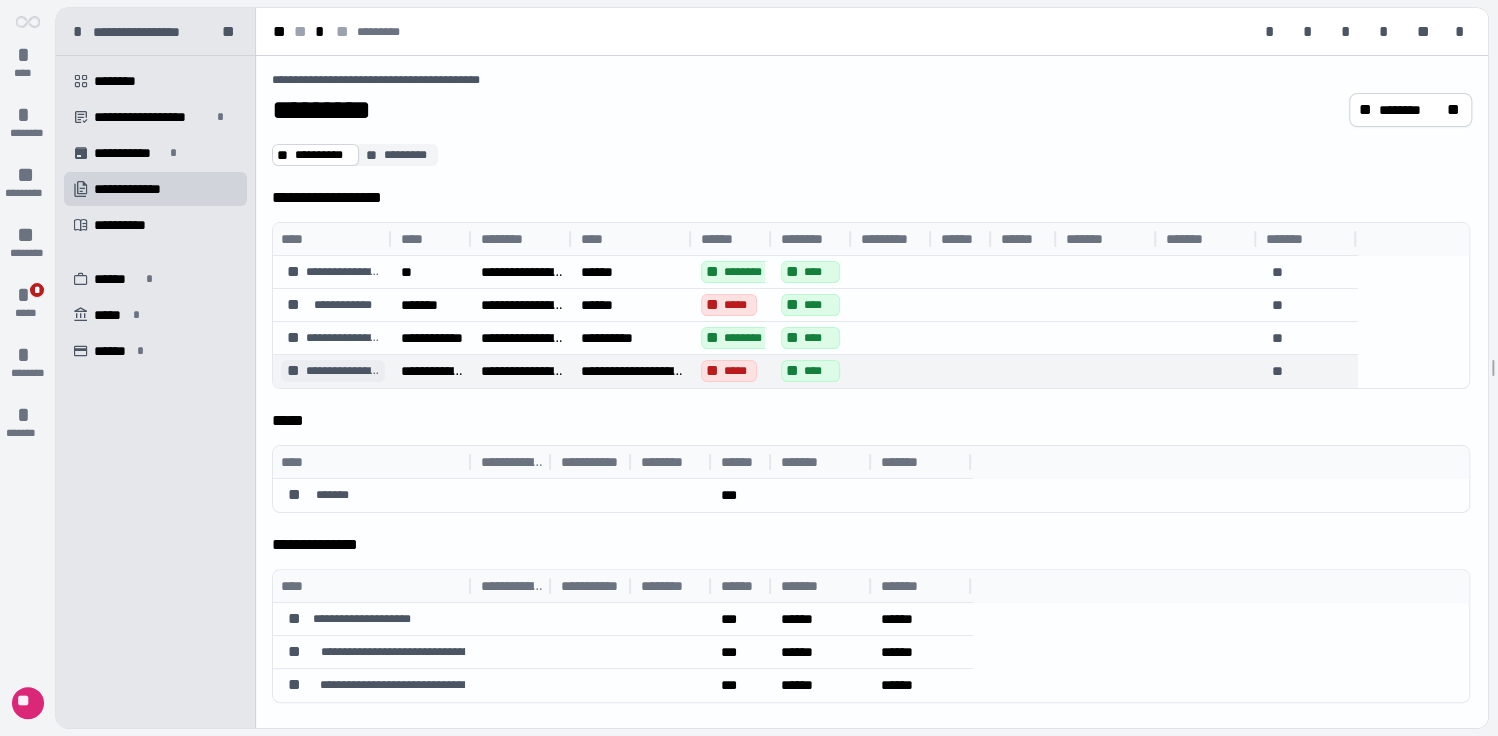 click on "**" at bounding box center (294, 371) 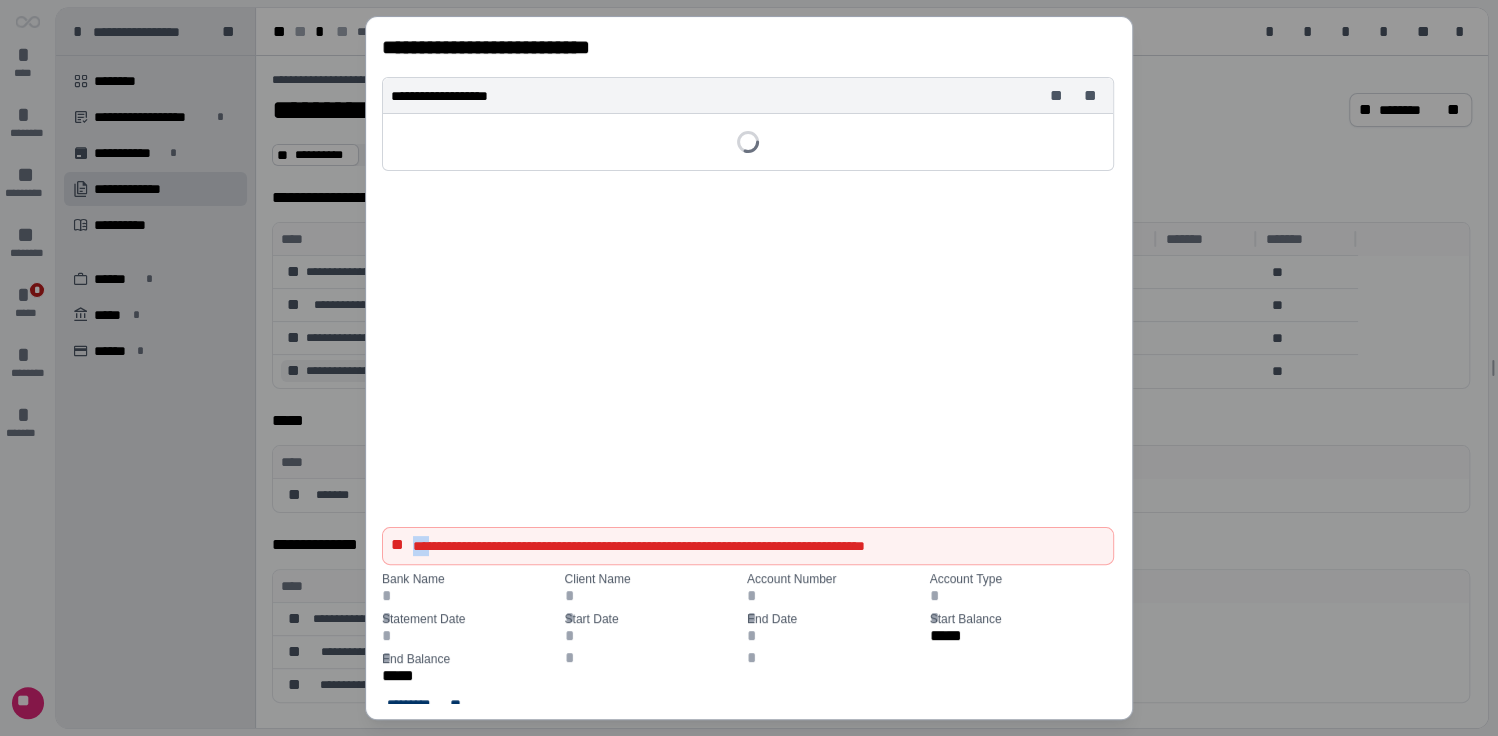 click on "[BANK NAME] [CLIENT NAME] [ACCOUNT NUMBER] [ACCOUNT TYPE] [STATEMENT DATE] [START DATE] [END DATE] [START BALANCE] [END BALANCE]" at bounding box center (749, 368) 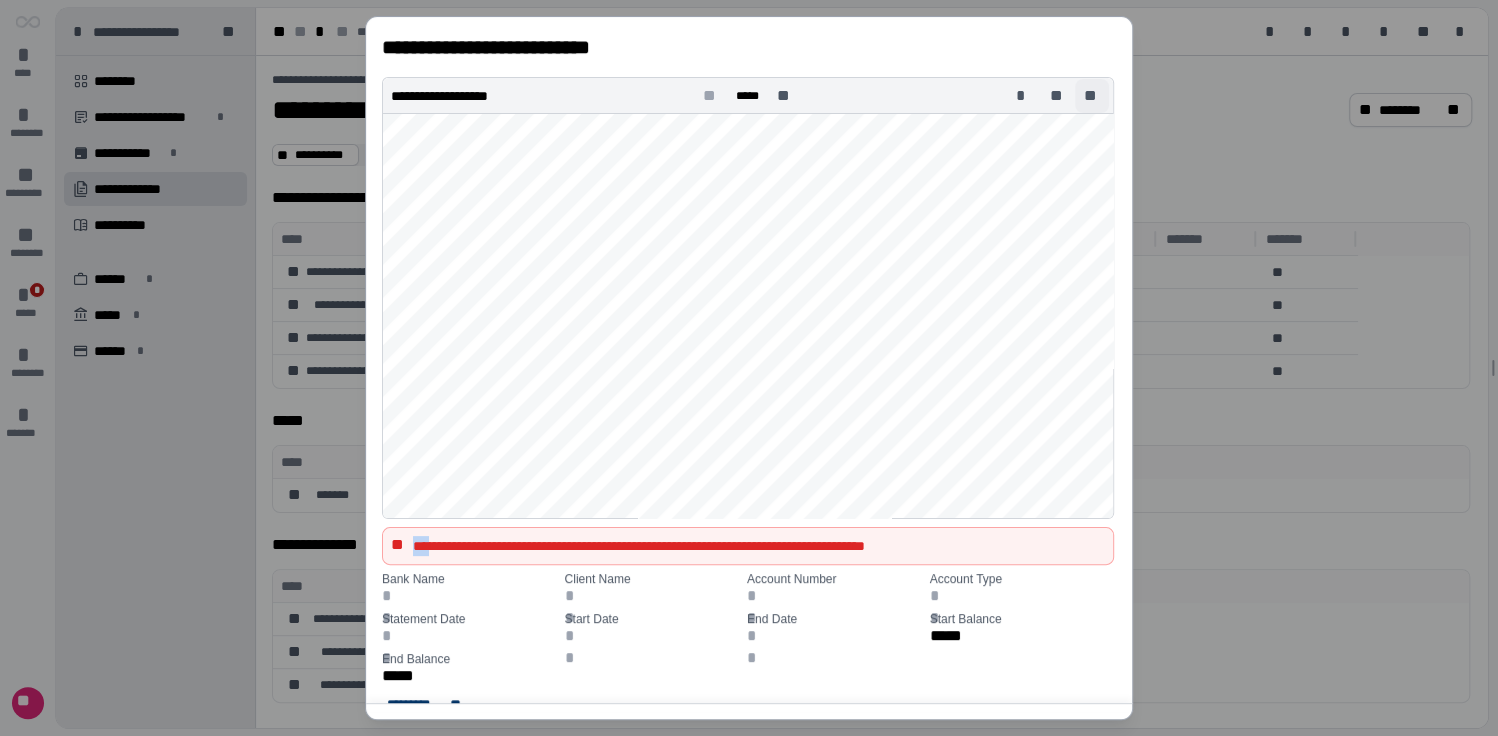 click on "**" at bounding box center (1092, 96) 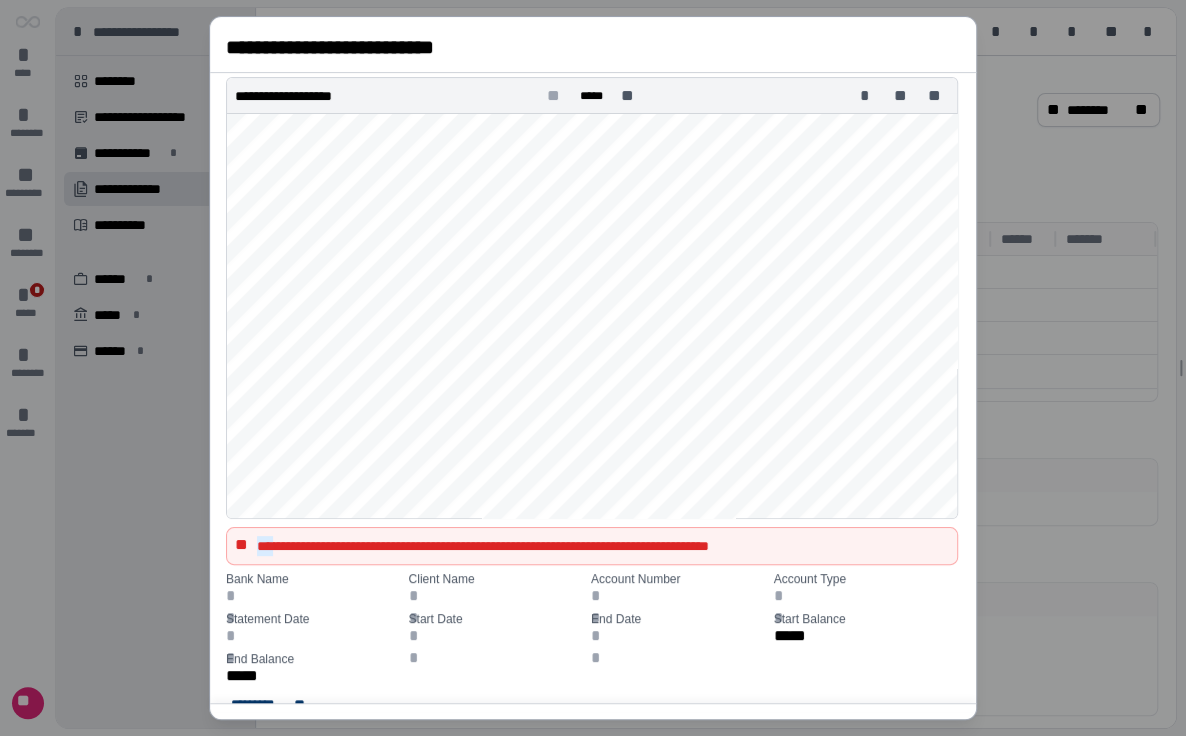 scroll, scrollTop: 64, scrollLeft: 0, axis: vertical 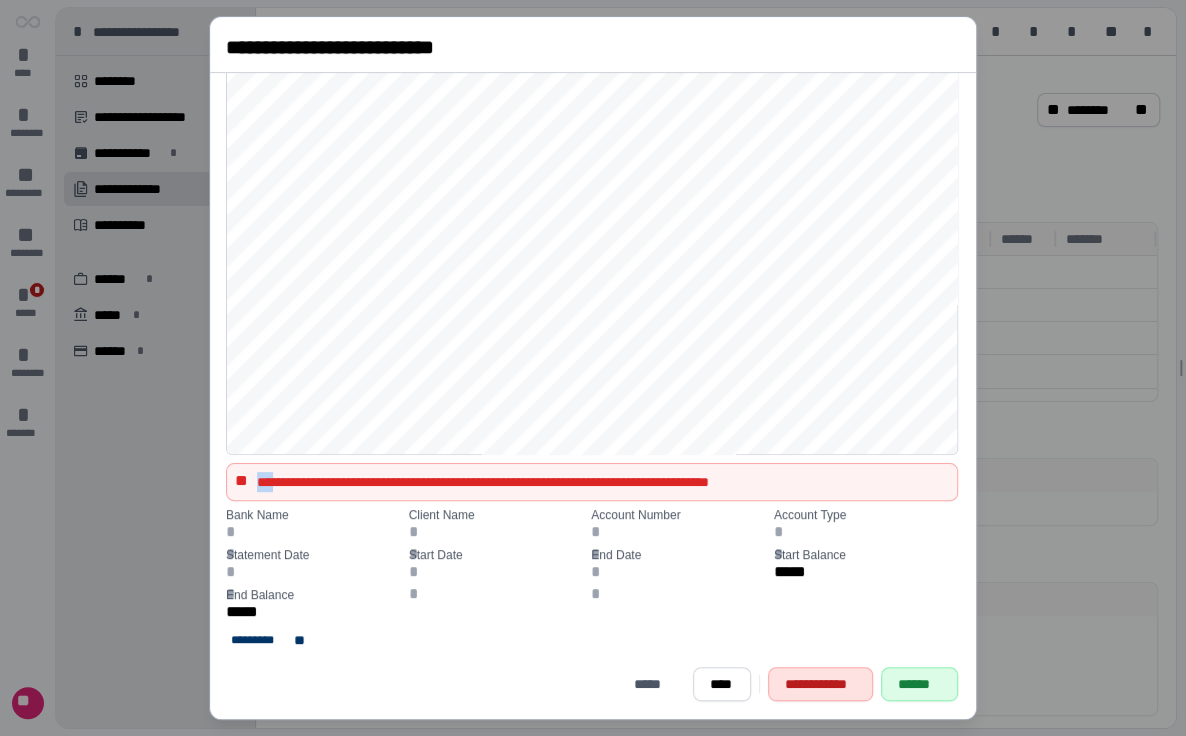 click on "*****" at bounding box center [650, 684] 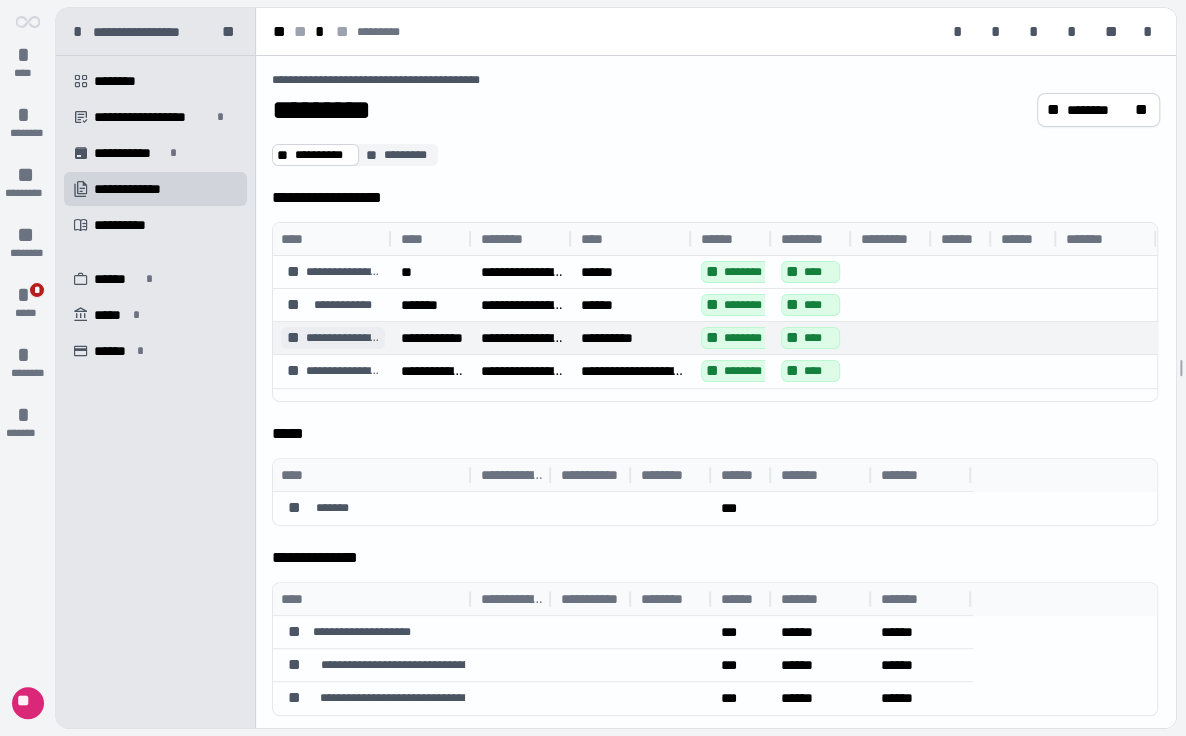 click on "**" at bounding box center (294, 338) 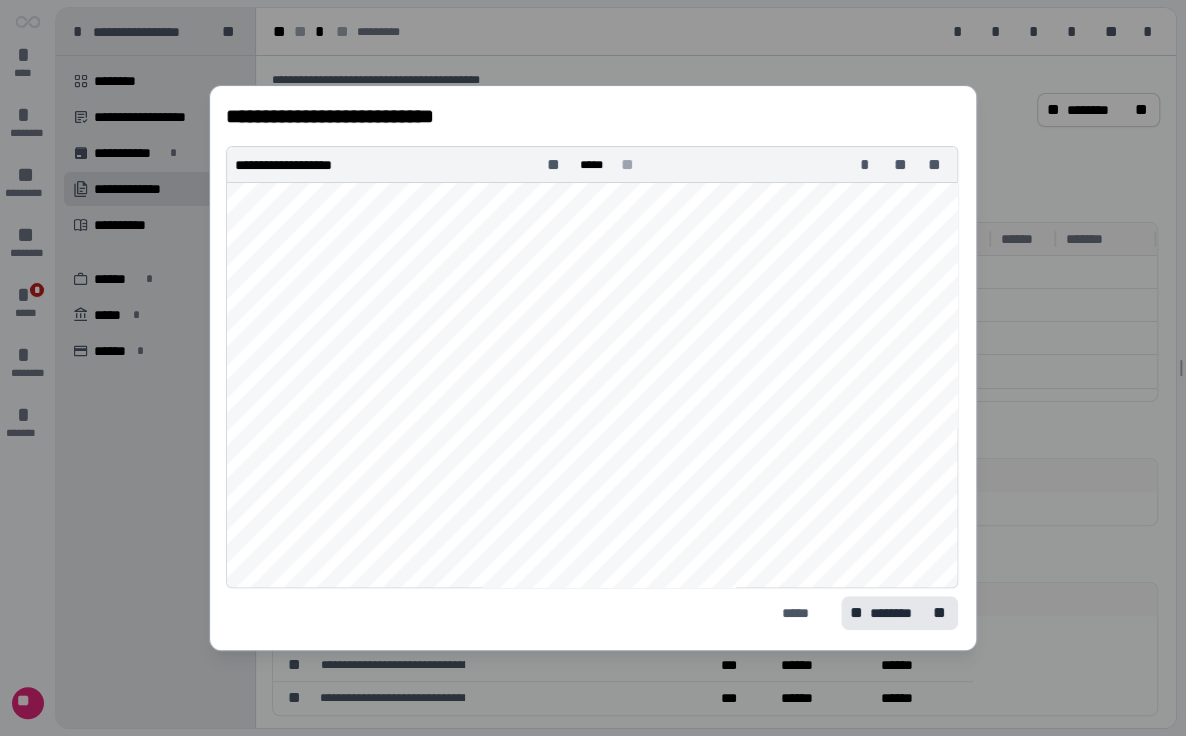 scroll, scrollTop: 1680, scrollLeft: 0, axis: vertical 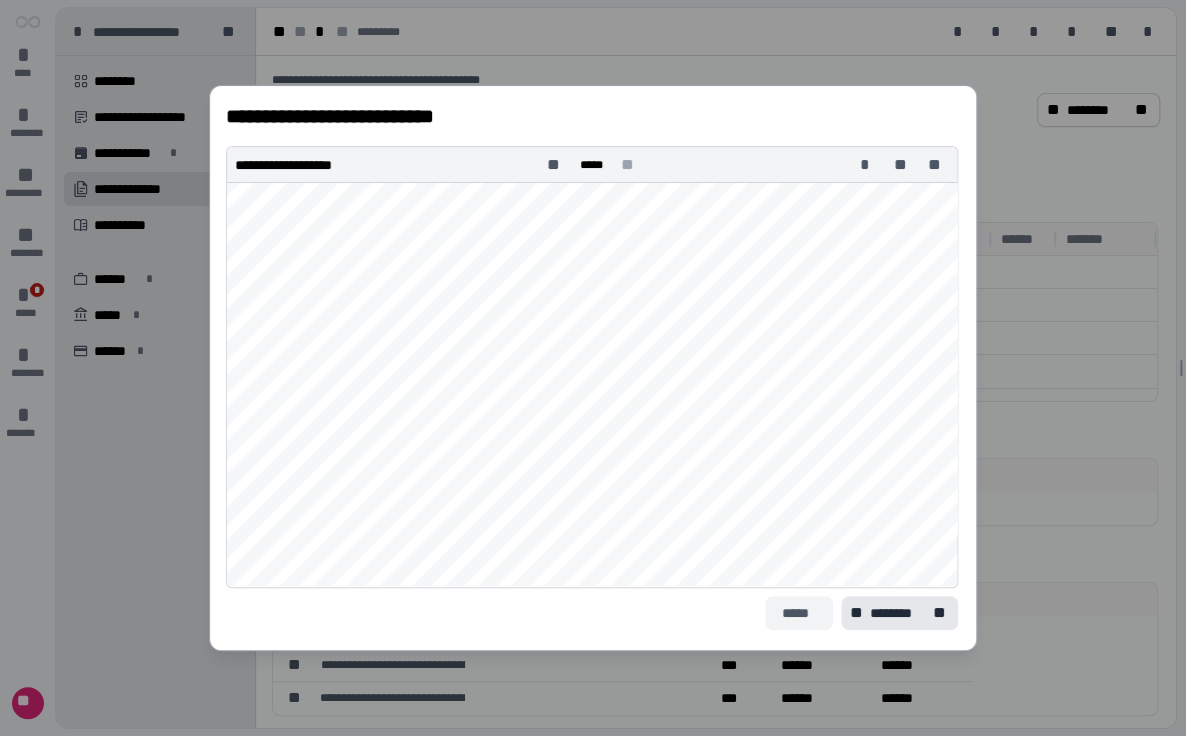 click on "*****" at bounding box center (798, 613) 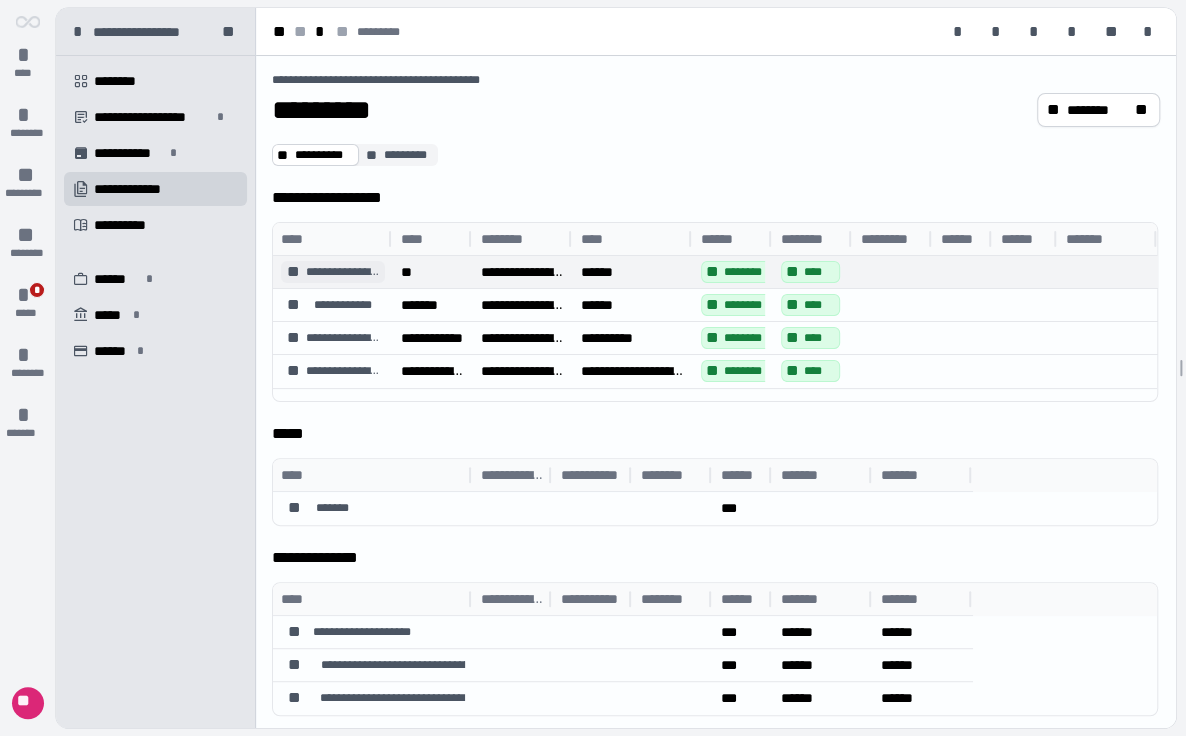 click on "**********" at bounding box center (343, 272) 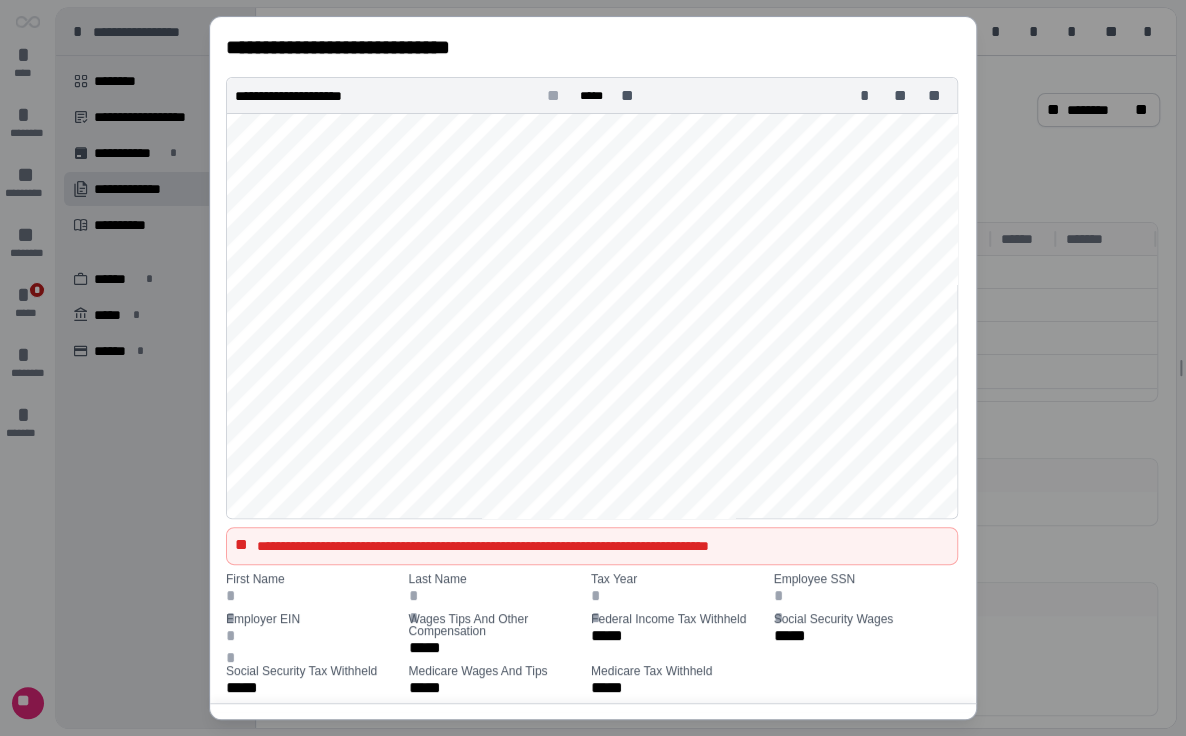 scroll, scrollTop: 0, scrollLeft: 0, axis: both 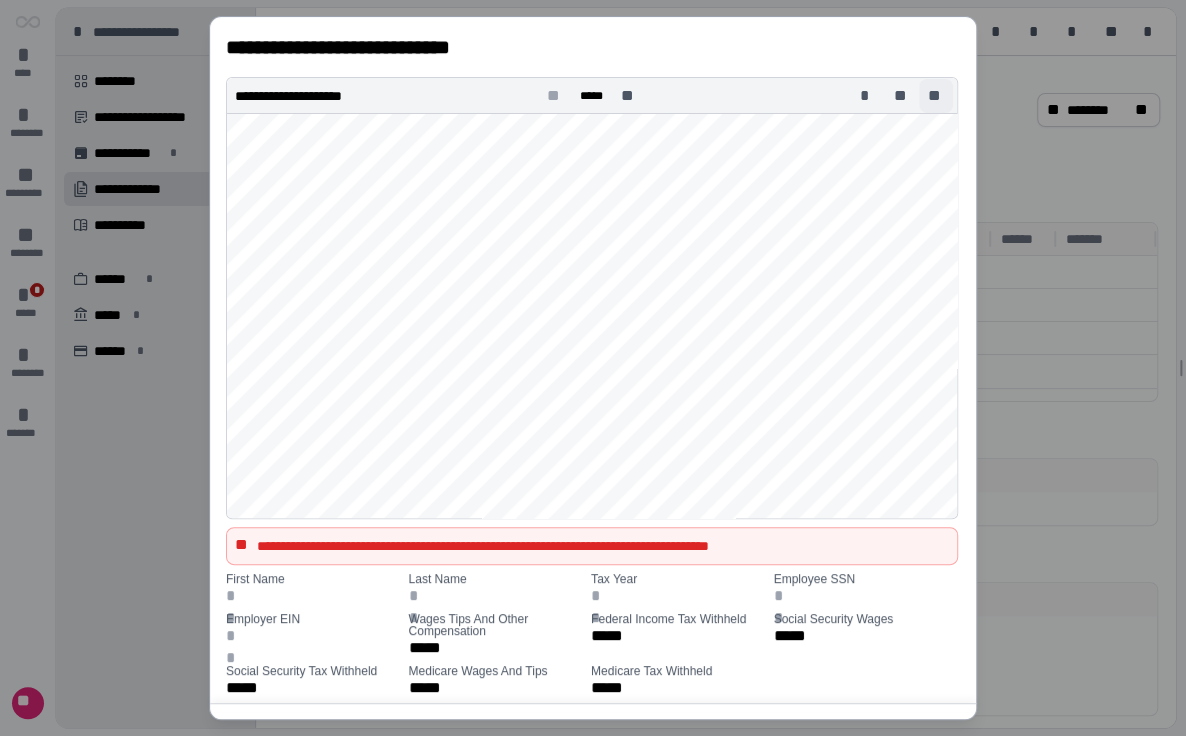 click on "**" at bounding box center [936, 96] 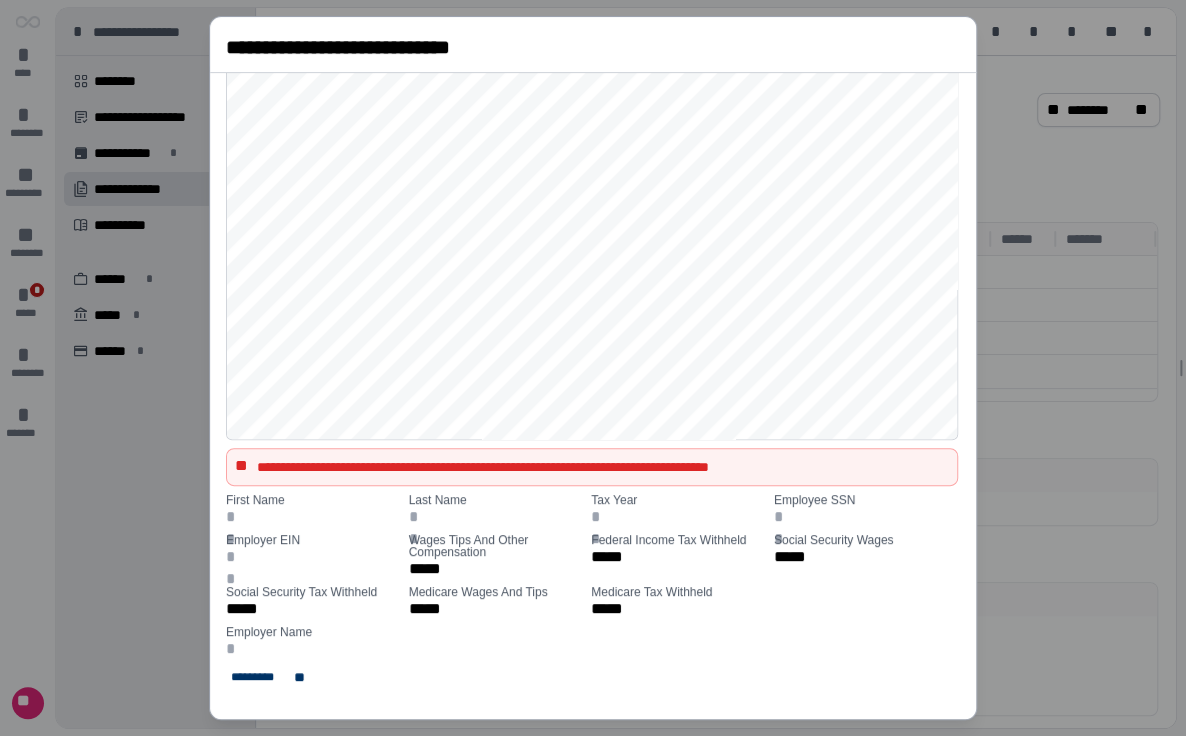 scroll, scrollTop: 116, scrollLeft: 0, axis: vertical 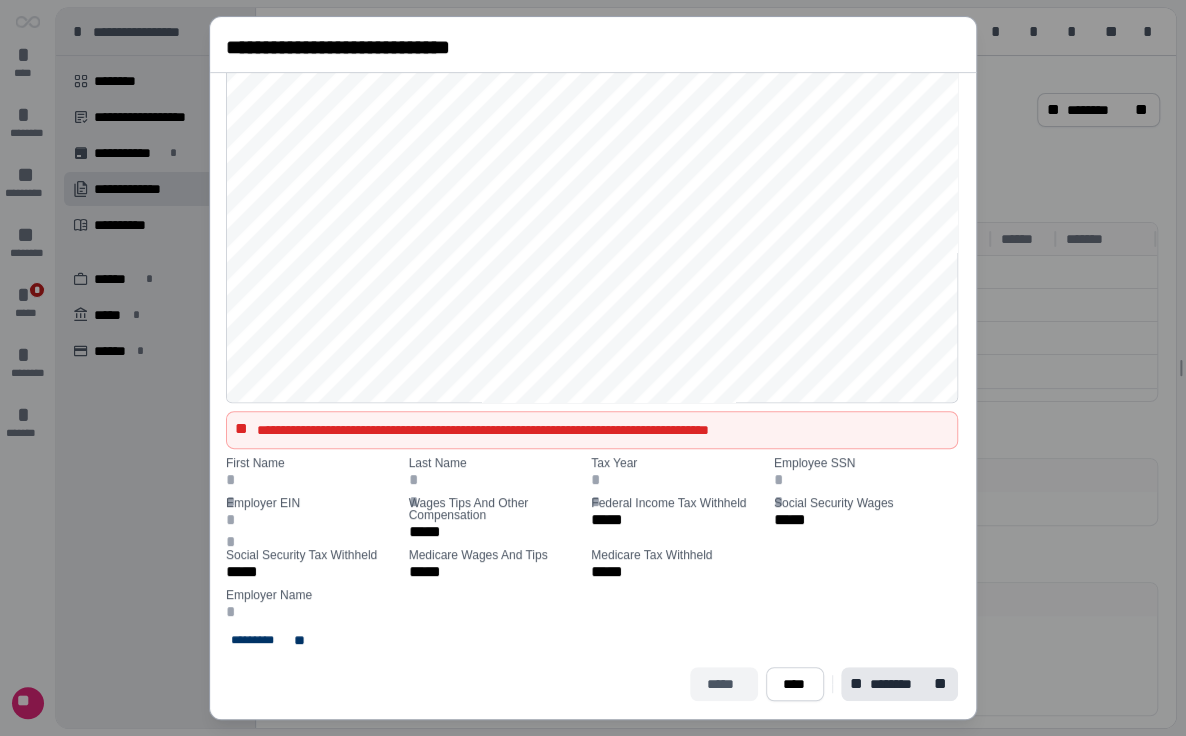 click on "*****" at bounding box center (723, 684) 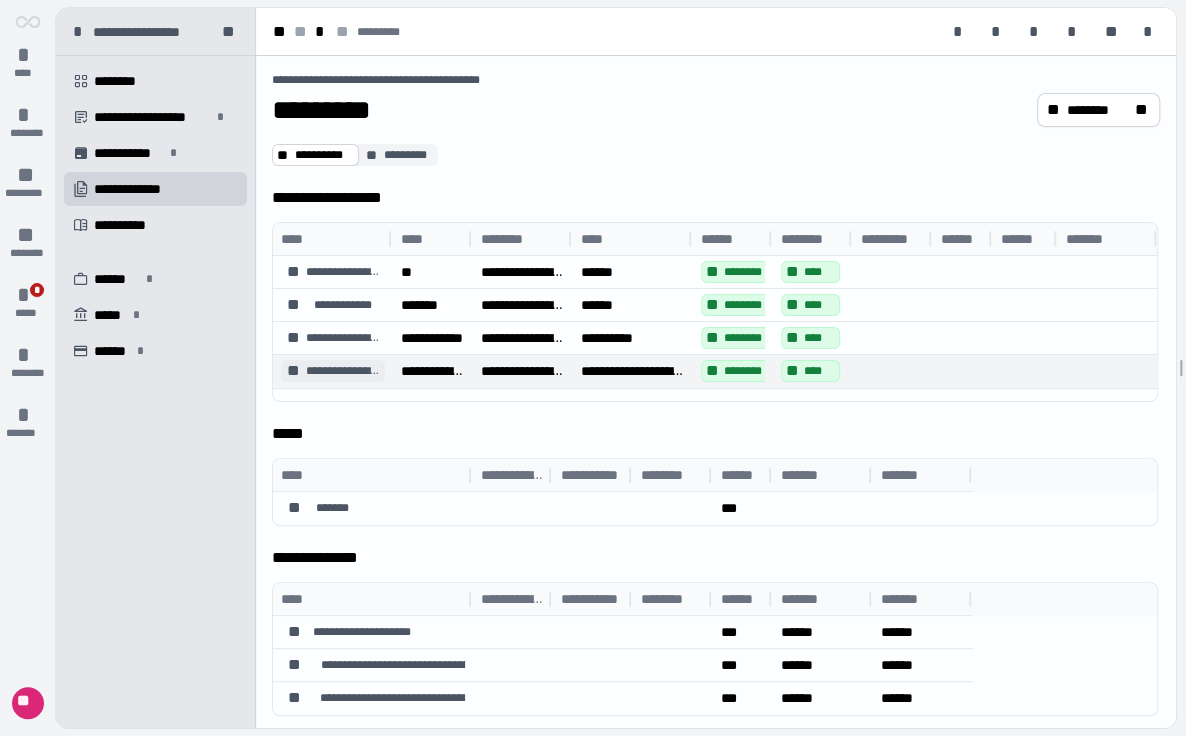 click on "**********" at bounding box center (343, 371) 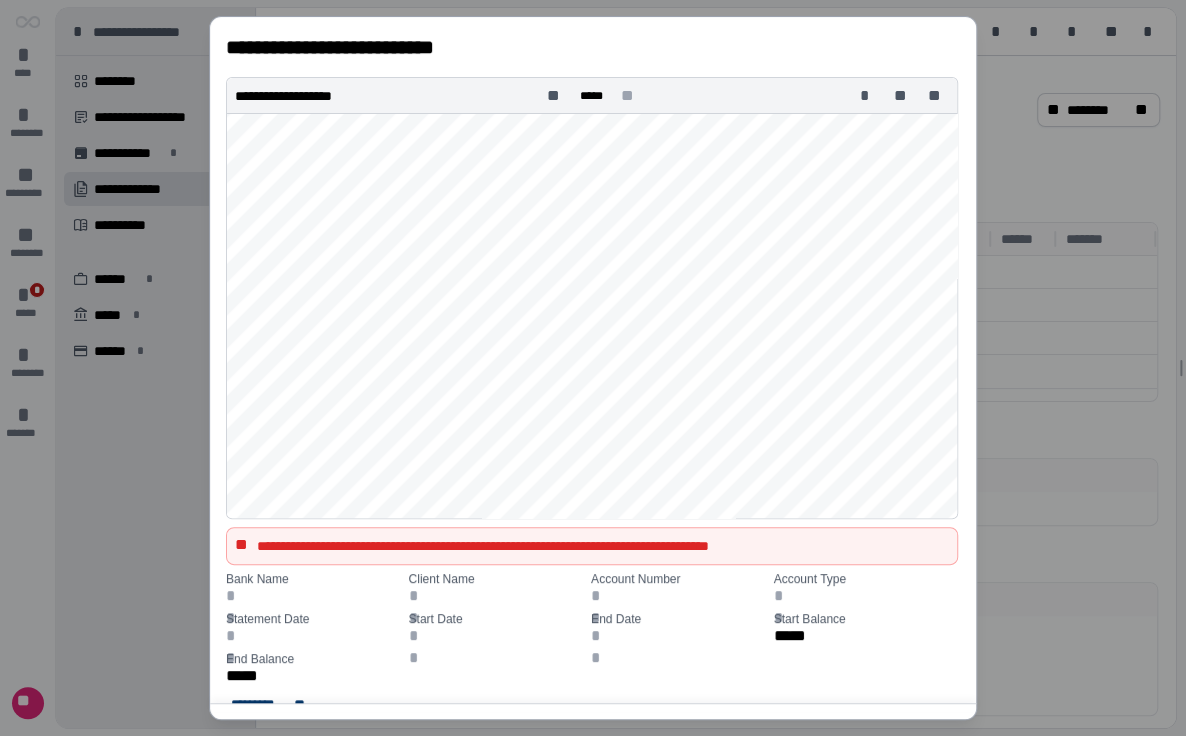 scroll, scrollTop: 1680, scrollLeft: 0, axis: vertical 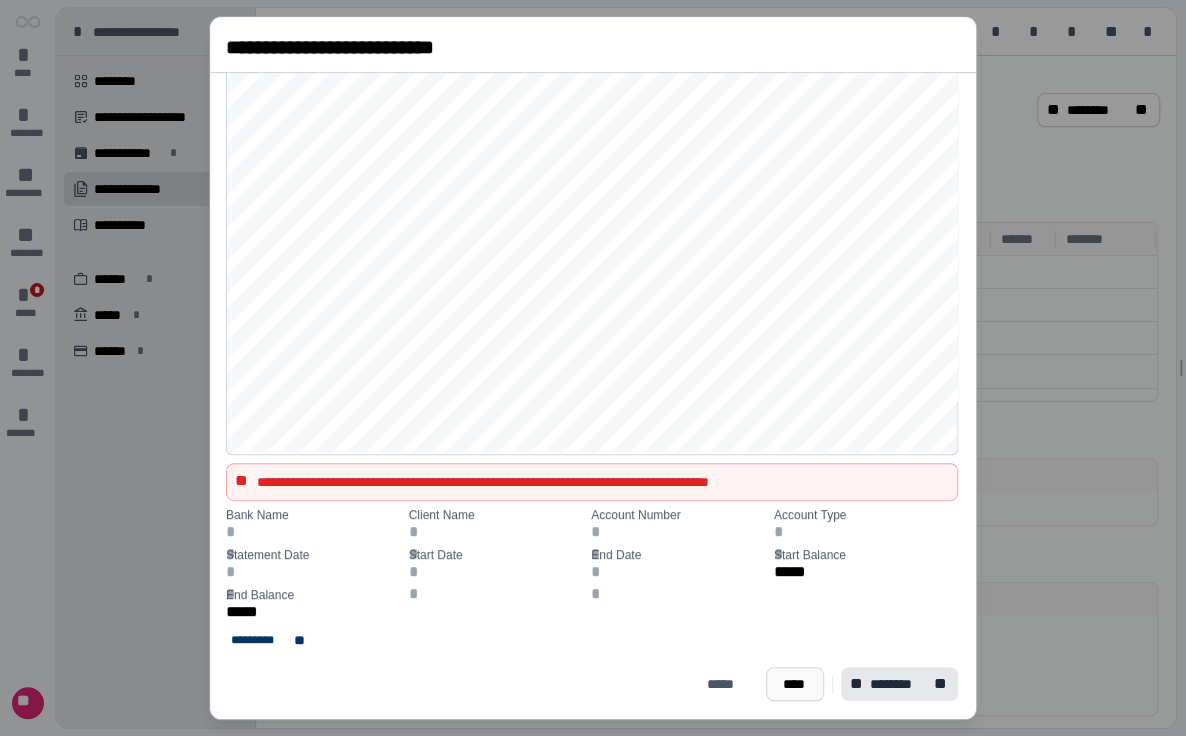 click on "****" at bounding box center (795, 684) 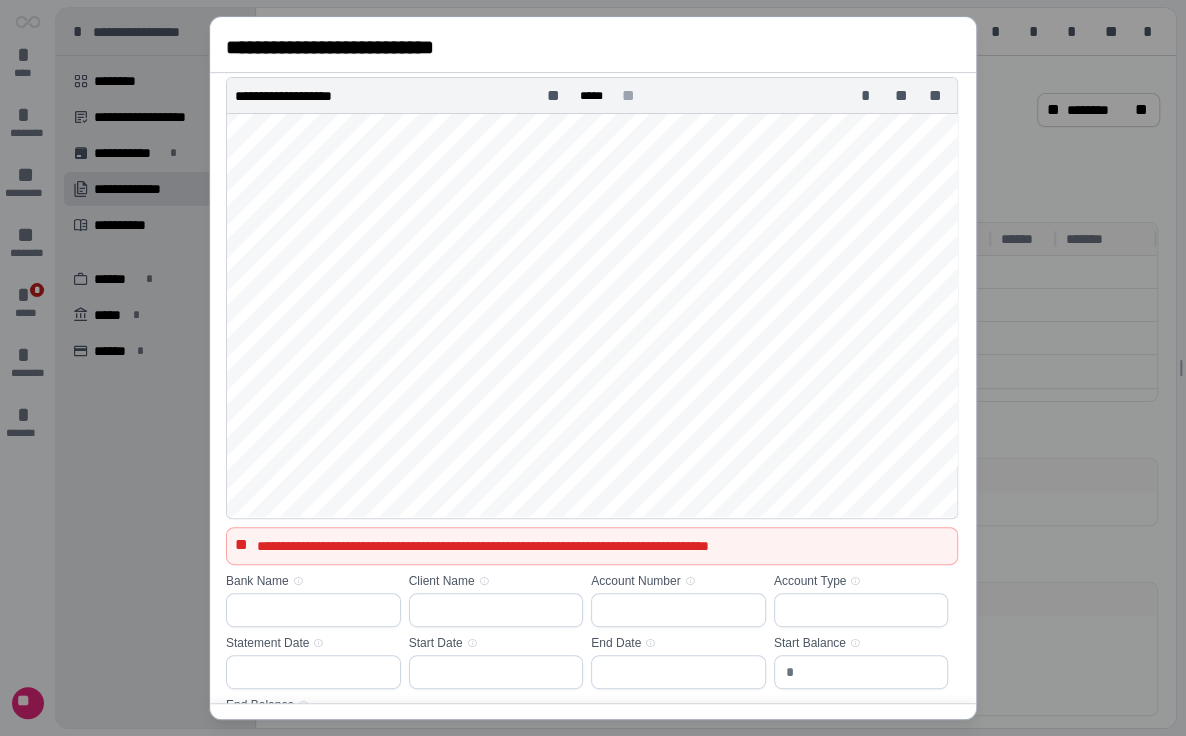 scroll, scrollTop: 130, scrollLeft: 0, axis: vertical 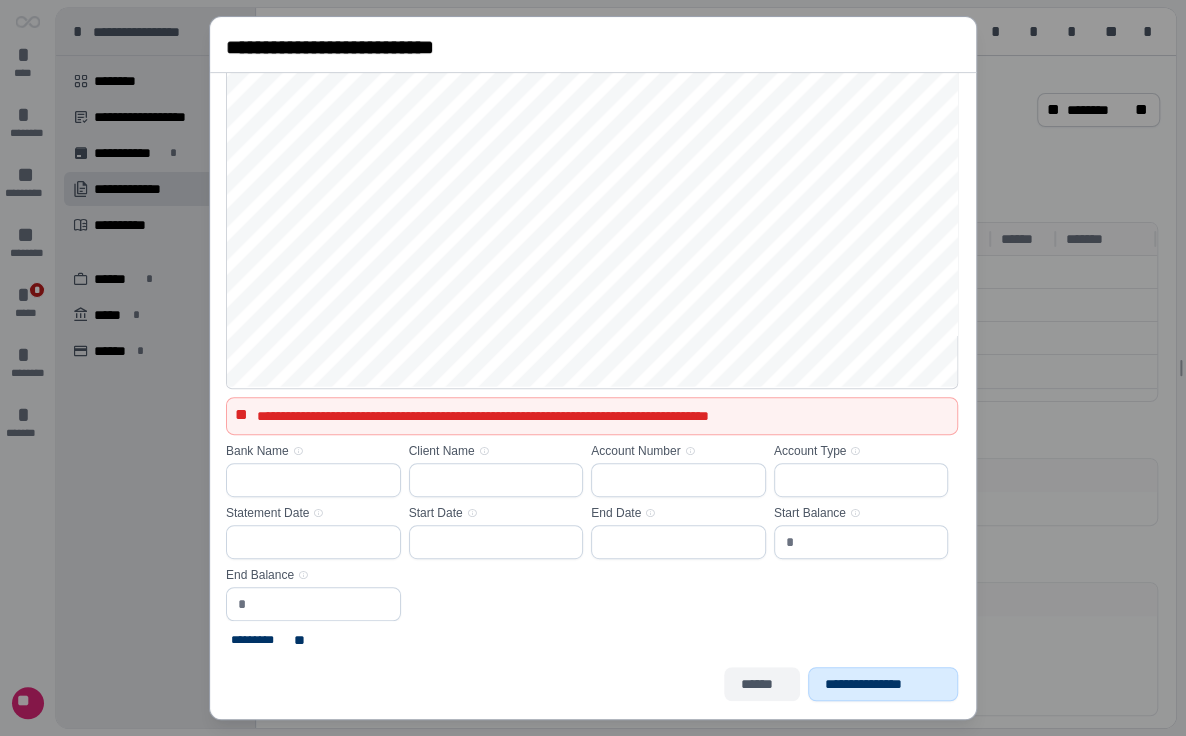 click on "******" at bounding box center [762, 684] 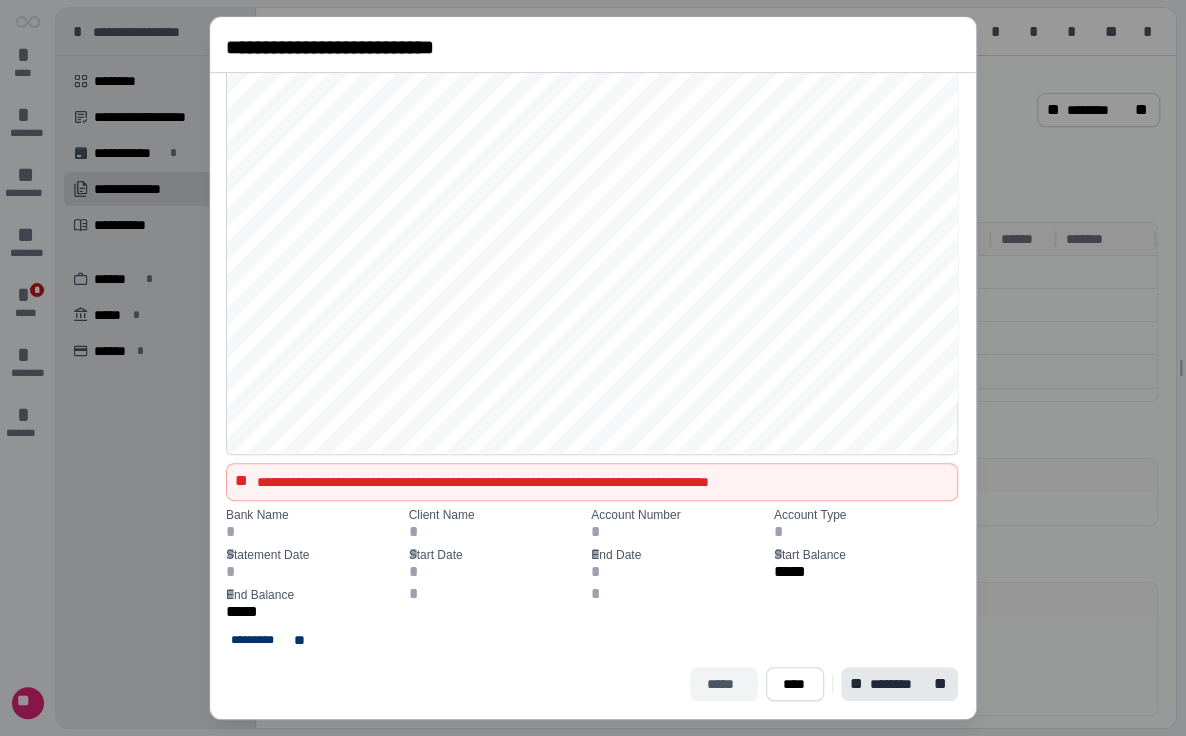 click on "*****" at bounding box center (723, 684) 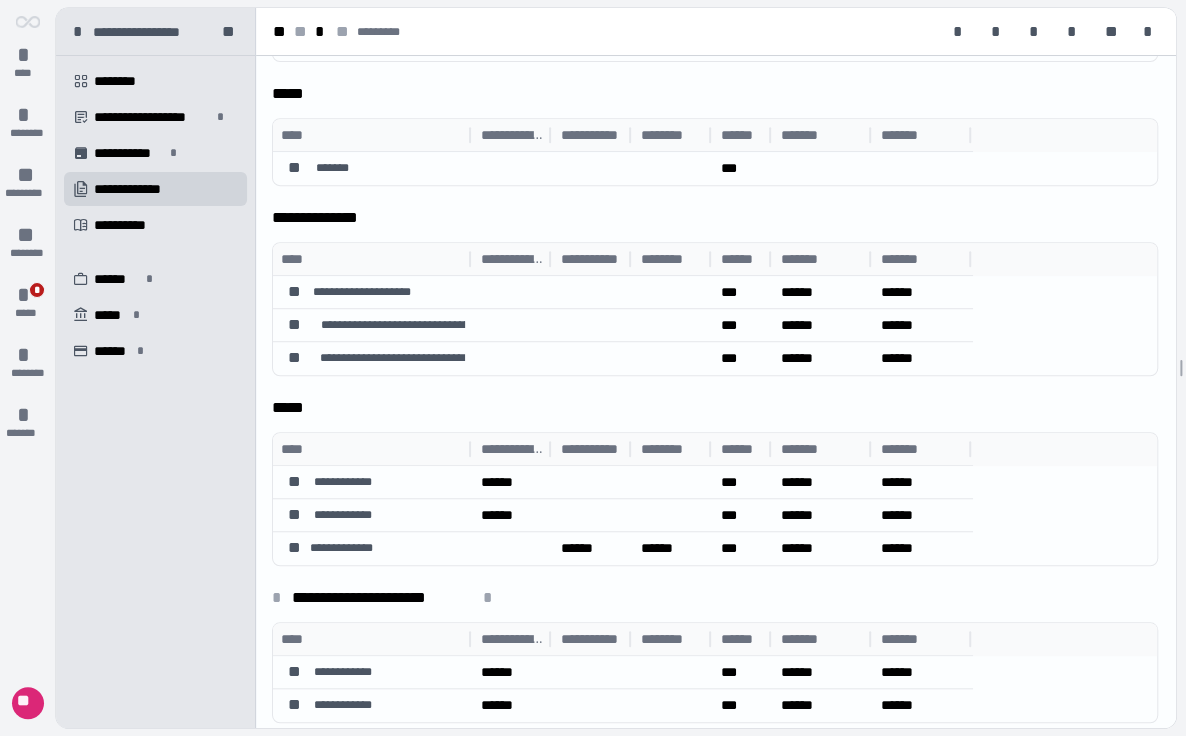 scroll, scrollTop: 347, scrollLeft: 0, axis: vertical 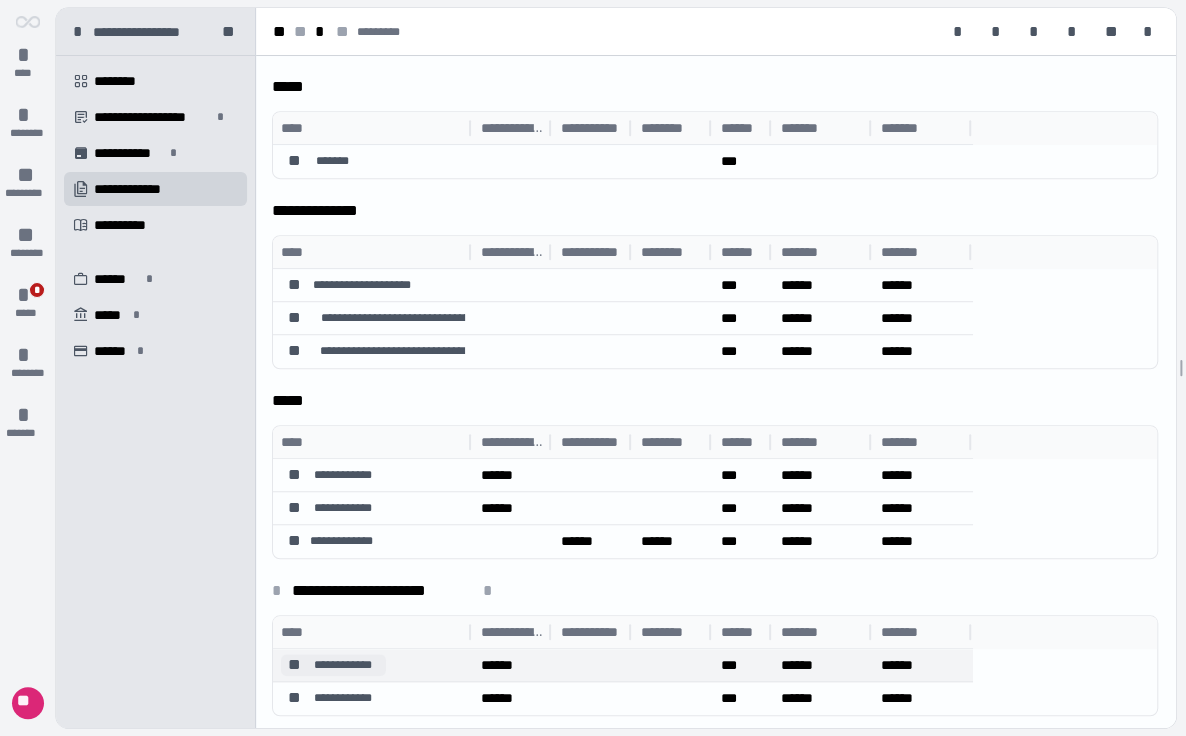 click on "**" at bounding box center (294, 665) 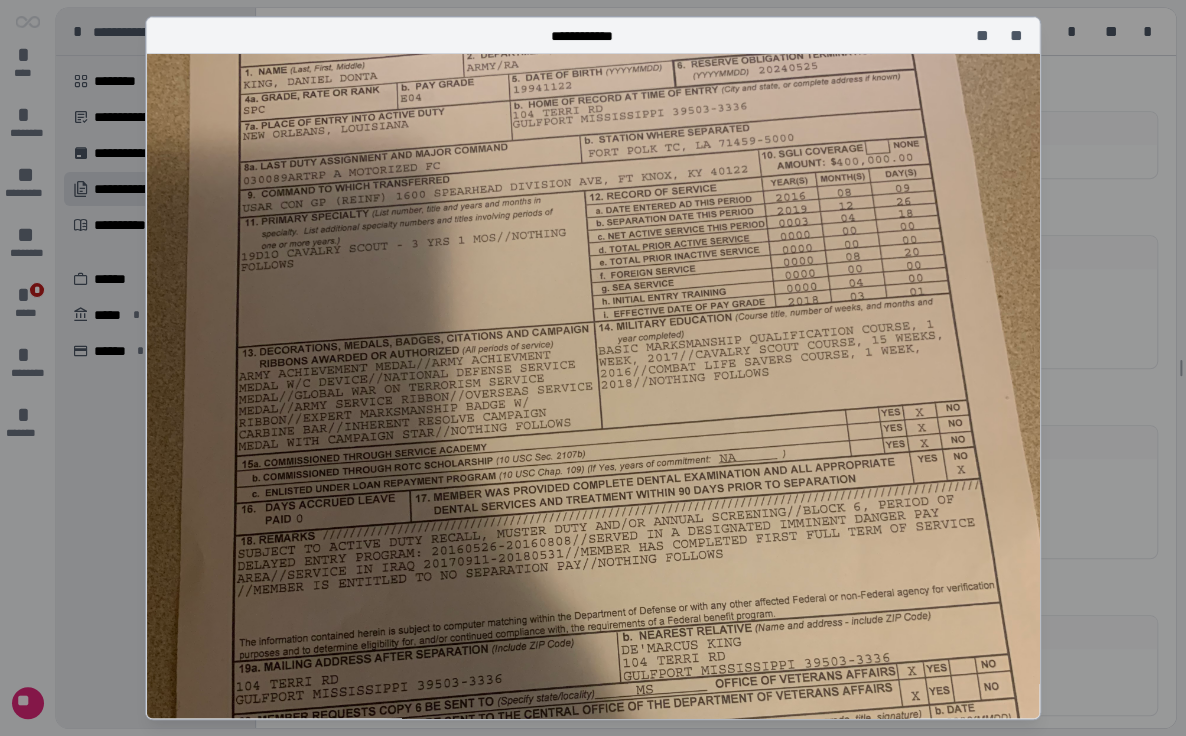 scroll, scrollTop: 0, scrollLeft: 0, axis: both 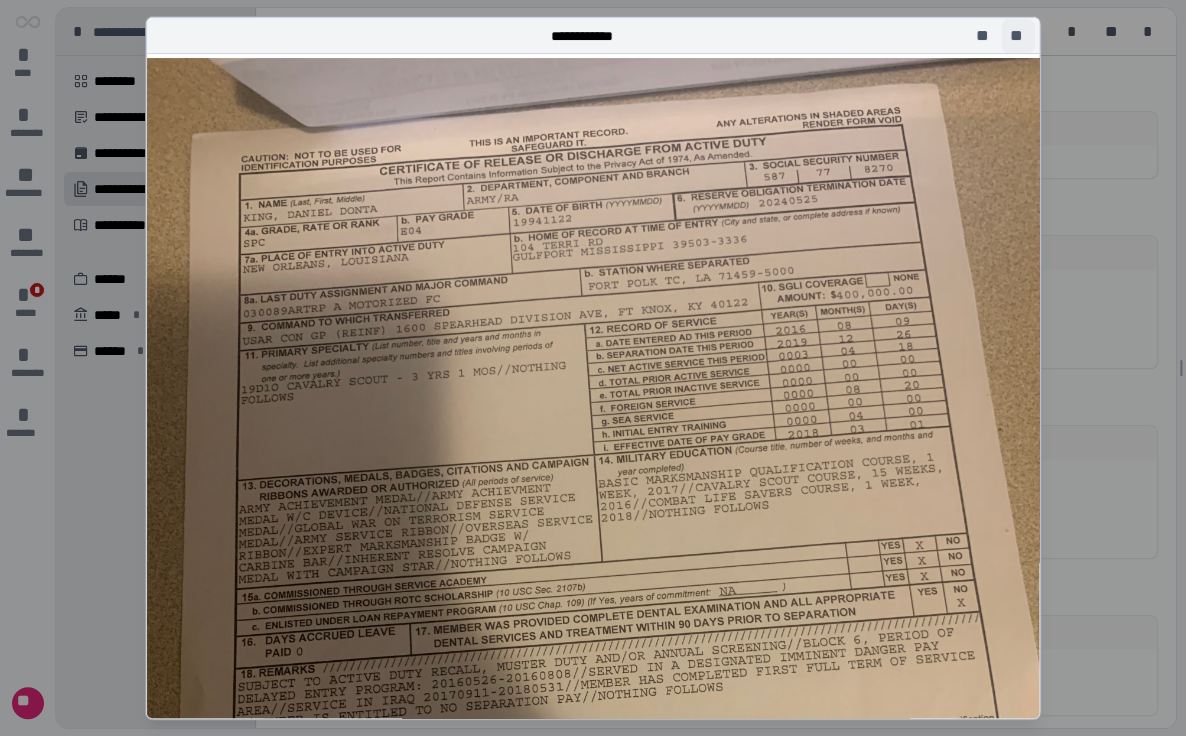 click on "**" at bounding box center (1018, 36) 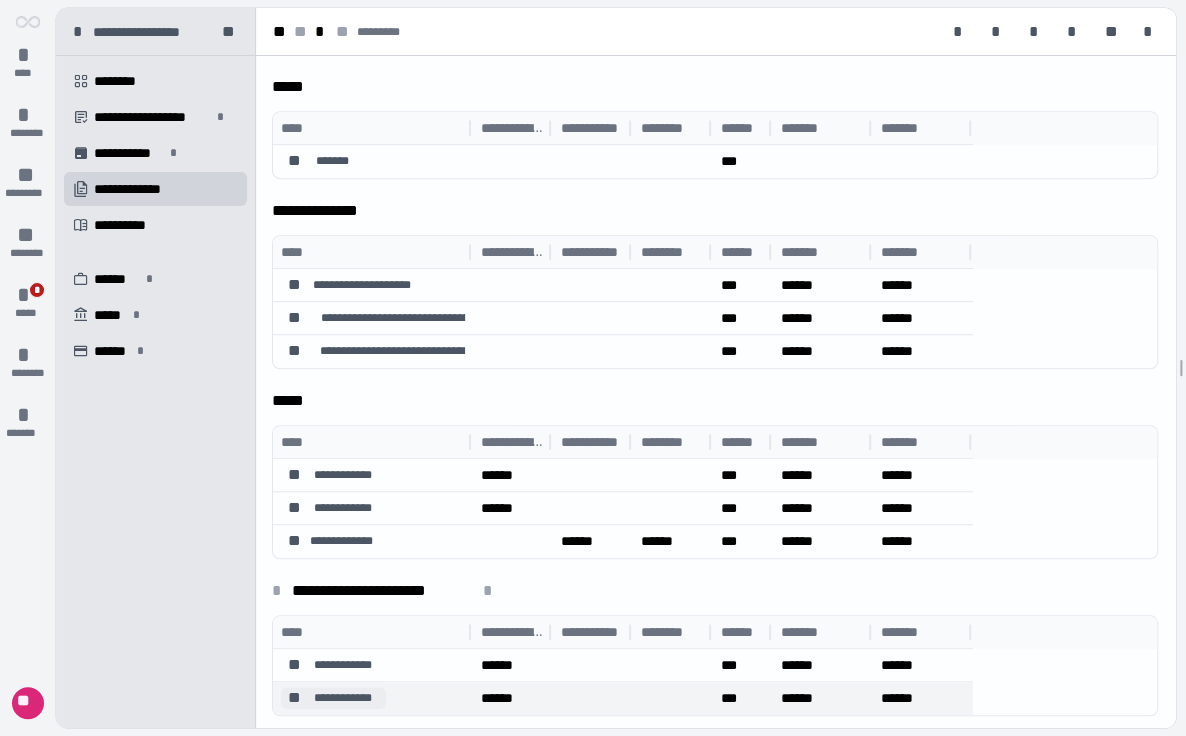 click on "**" at bounding box center [294, 698] 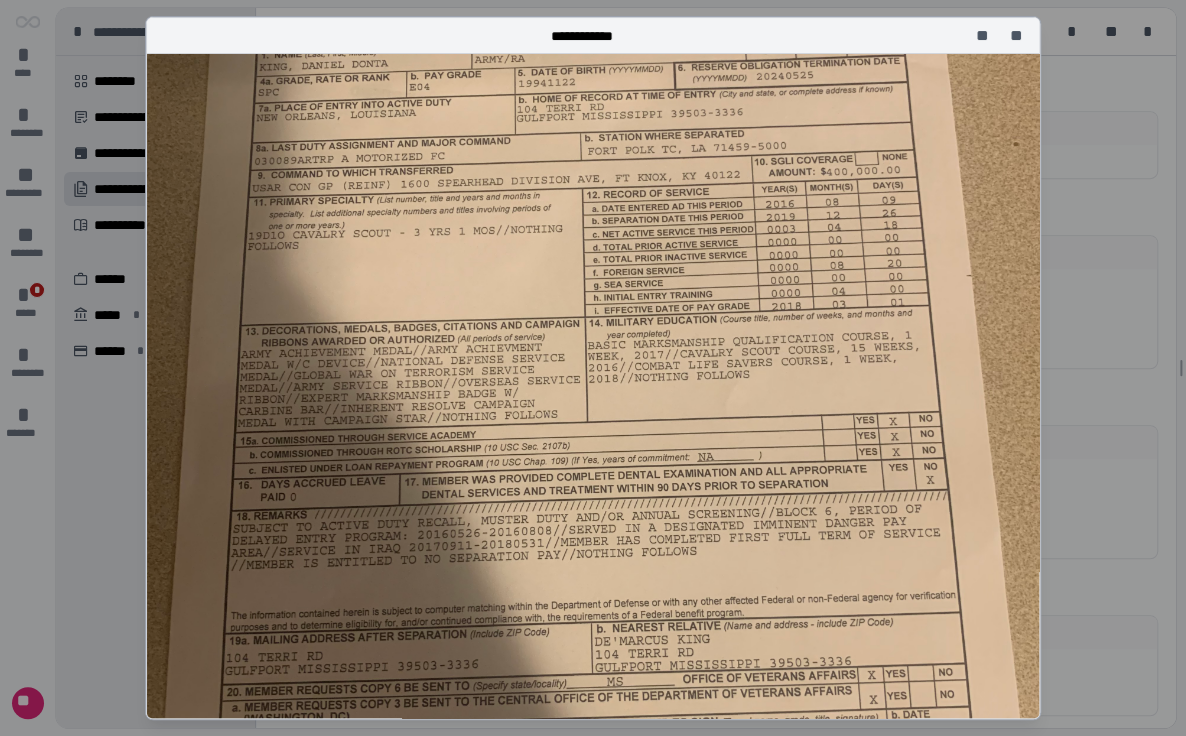 scroll, scrollTop: 53, scrollLeft: 0, axis: vertical 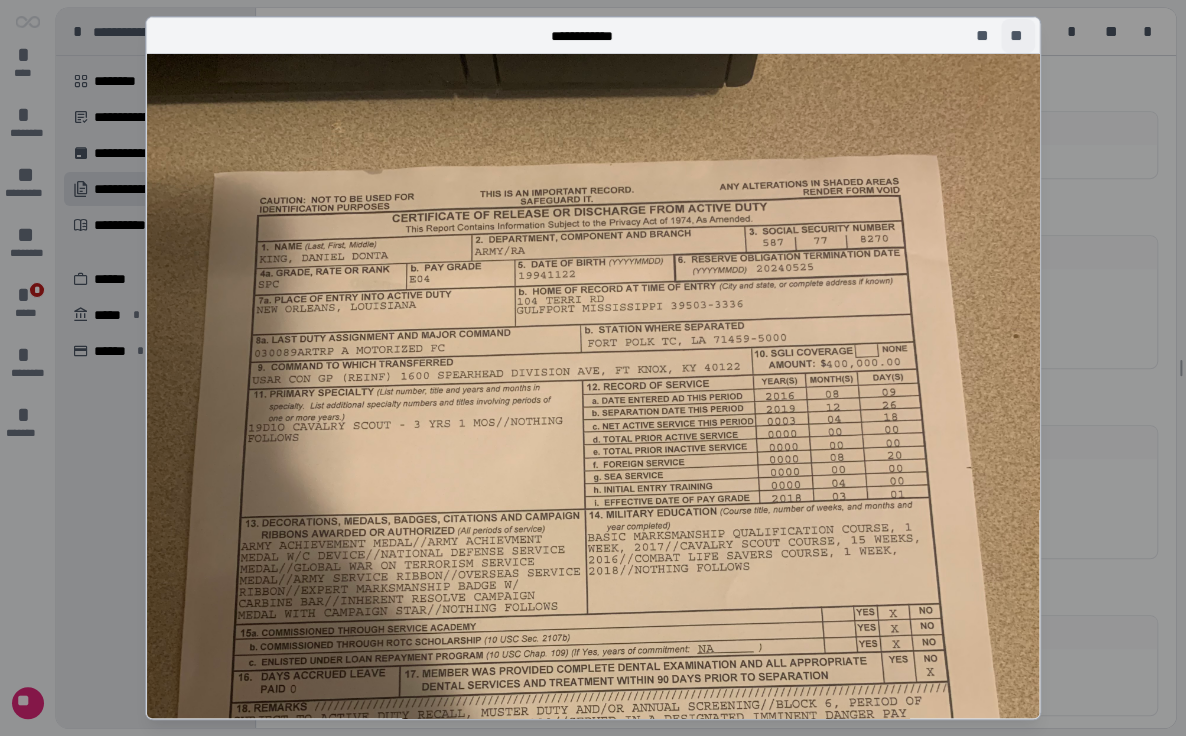 click on "**" at bounding box center [1018, 36] 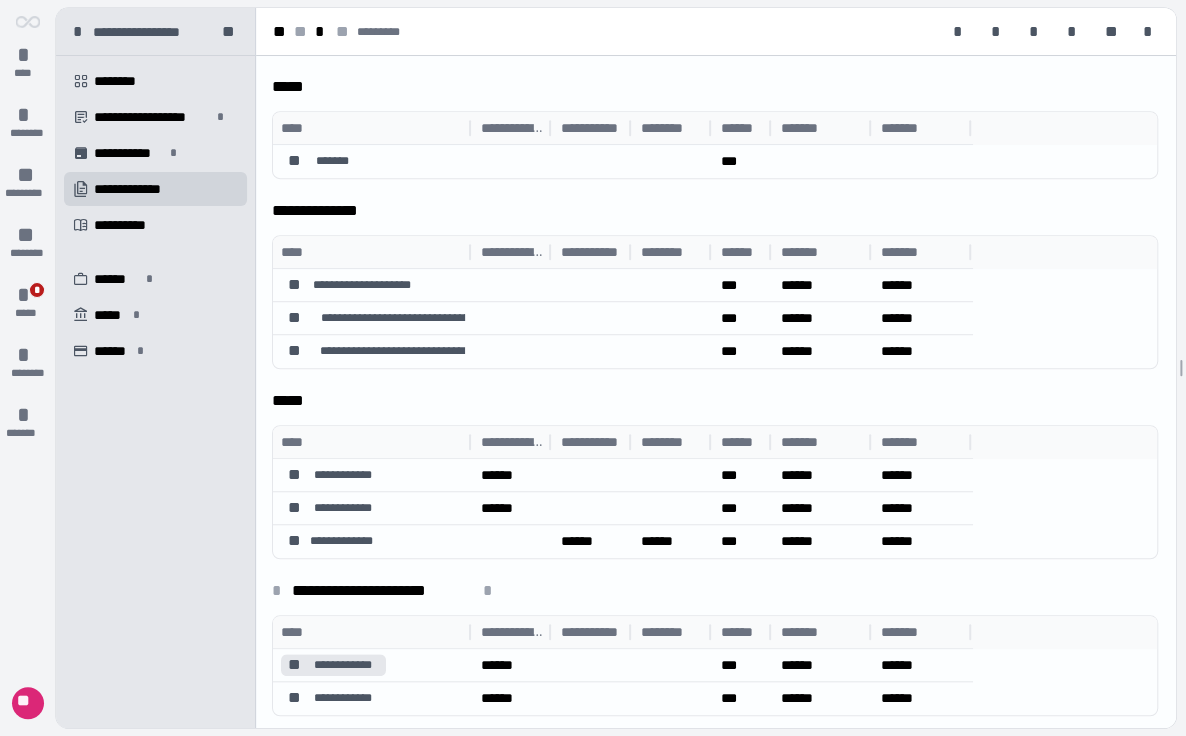 drag, startPoint x: 294, startPoint y: 659, endPoint x: 1732, endPoint y: 102, distance: 1542.1067 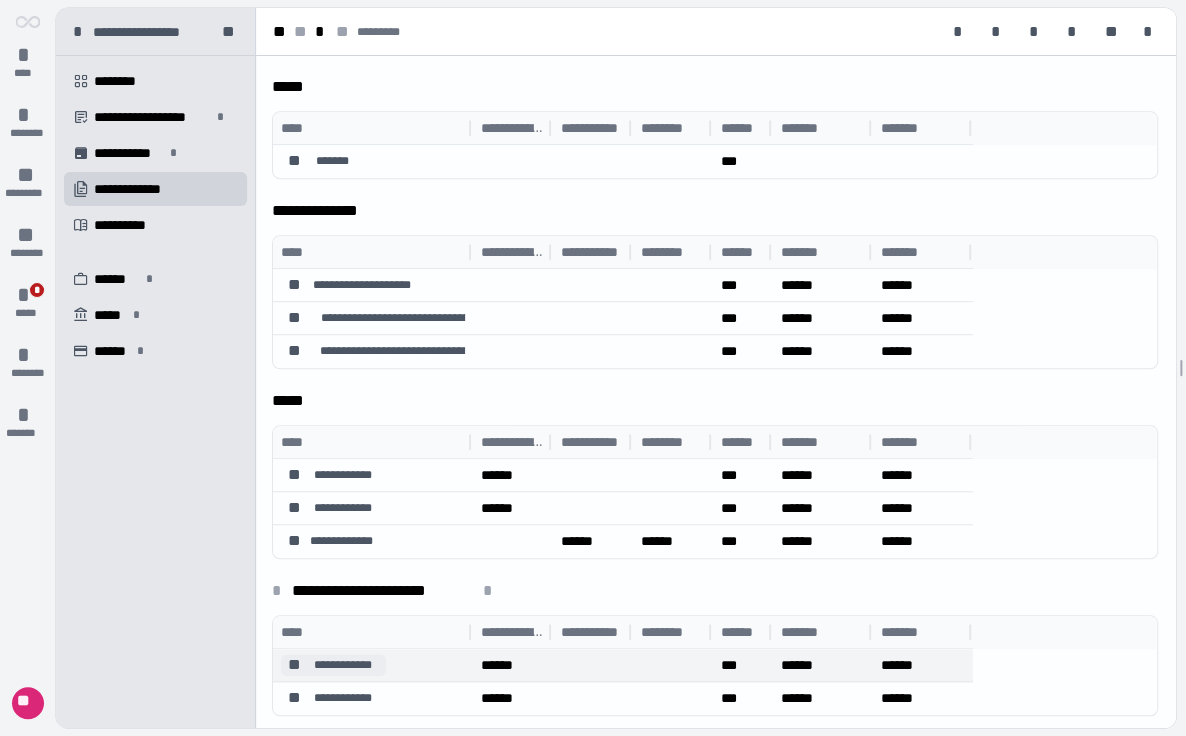 click on "**" at bounding box center (294, 665) 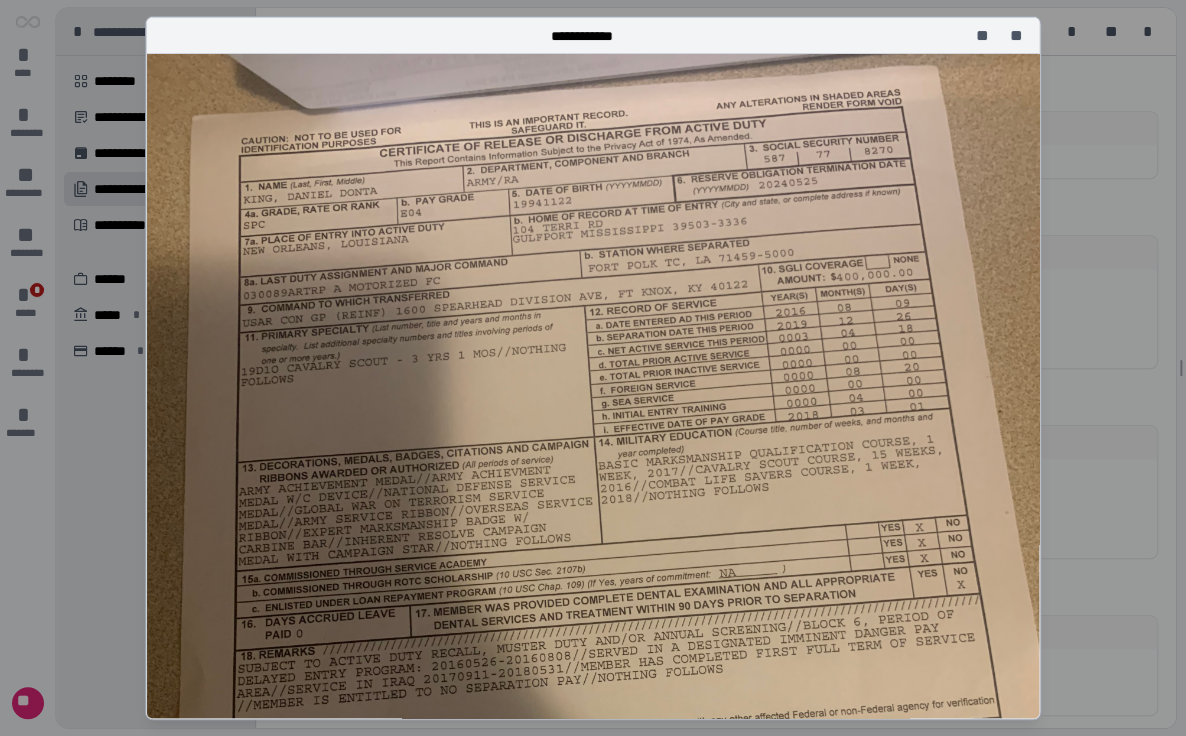 scroll, scrollTop: 0, scrollLeft: 0, axis: both 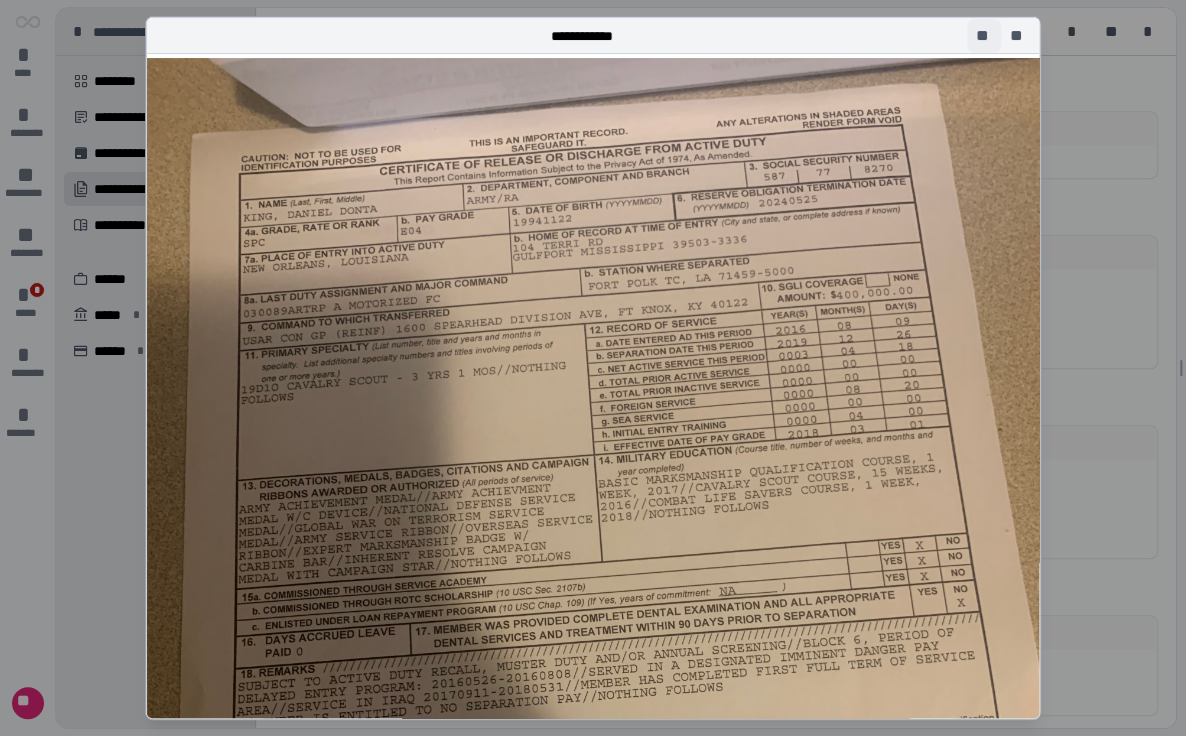 click on "**" at bounding box center (984, 36) 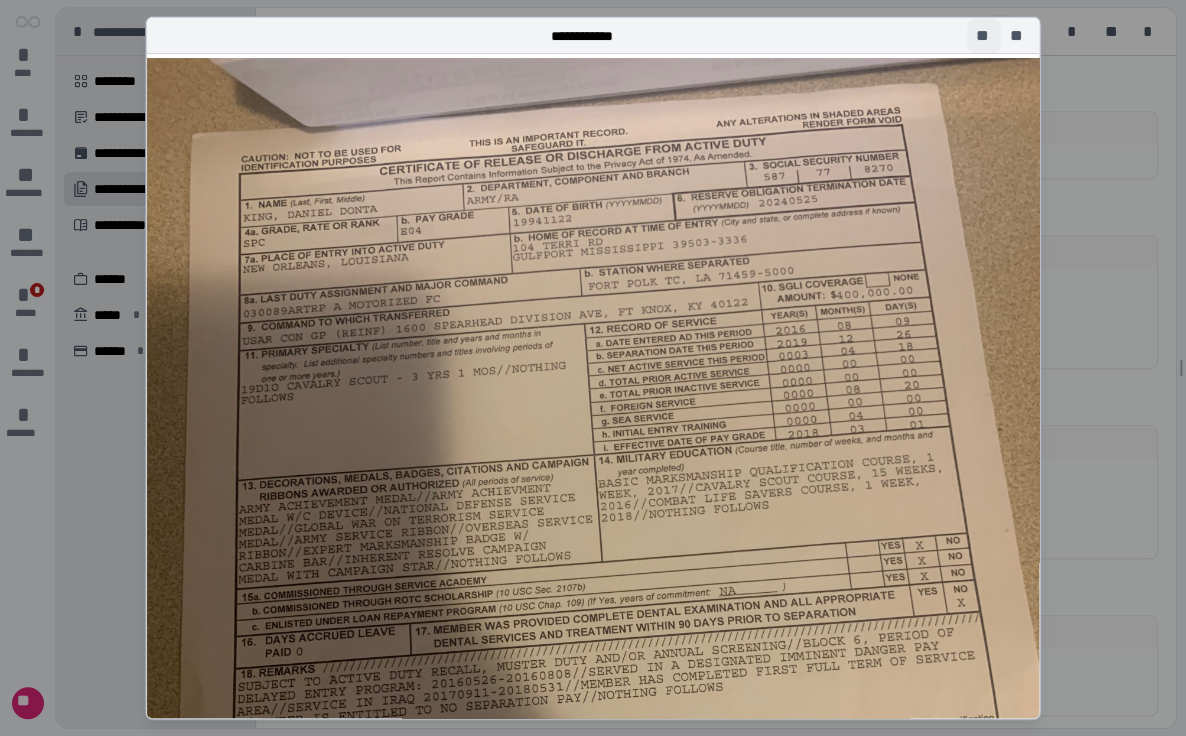 click on "**" at bounding box center [1018, 36] 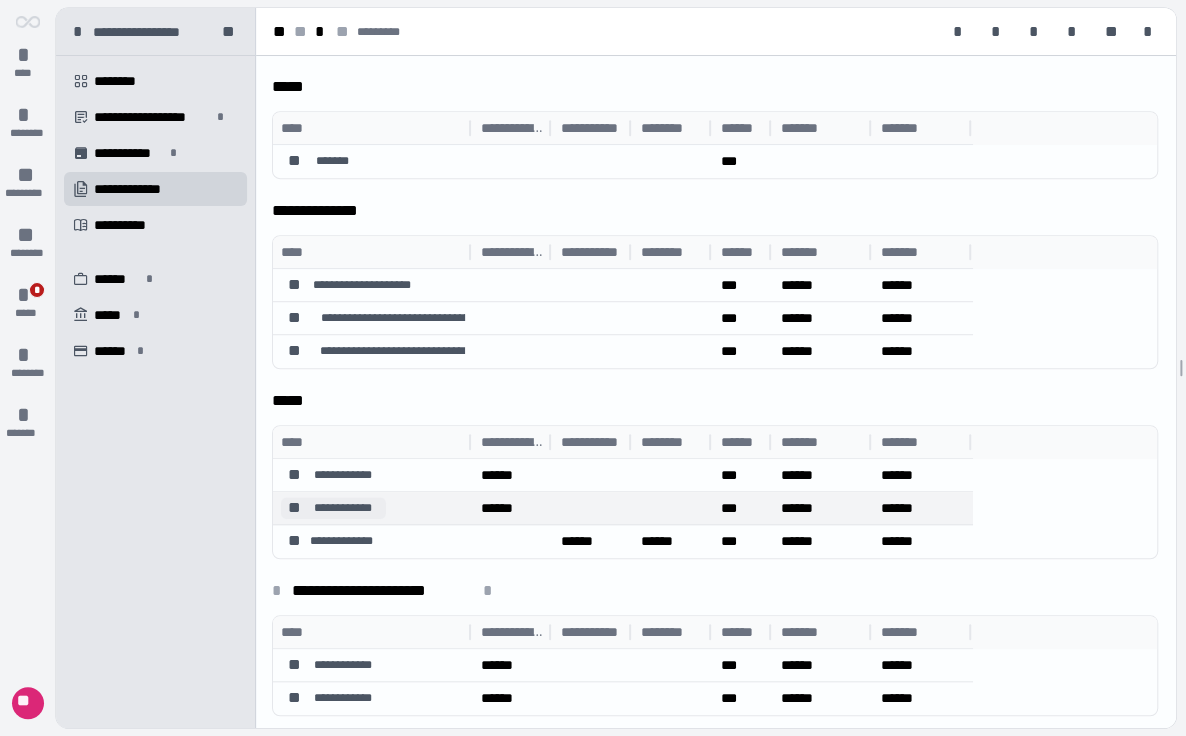 click on "**" at bounding box center (294, 508) 